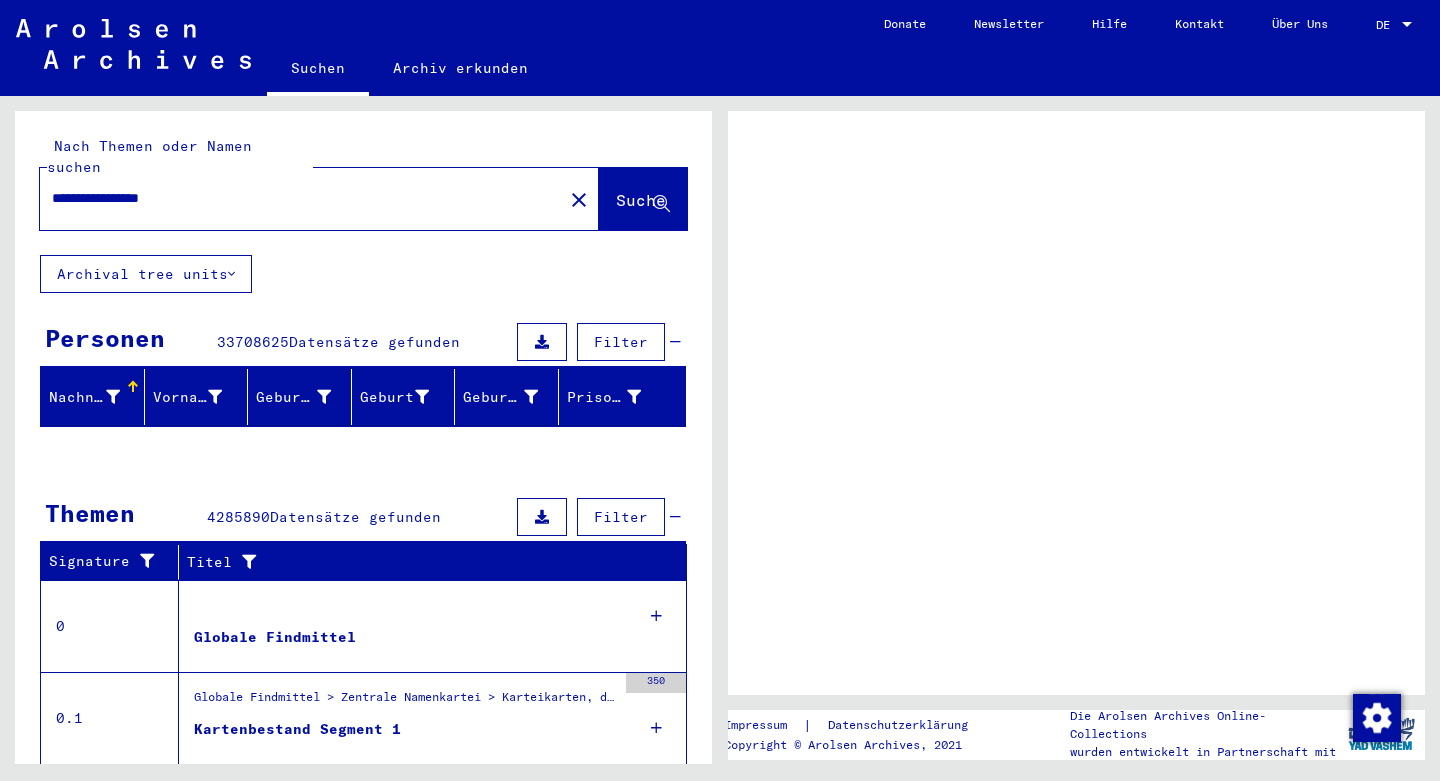 scroll, scrollTop: 0, scrollLeft: 0, axis: both 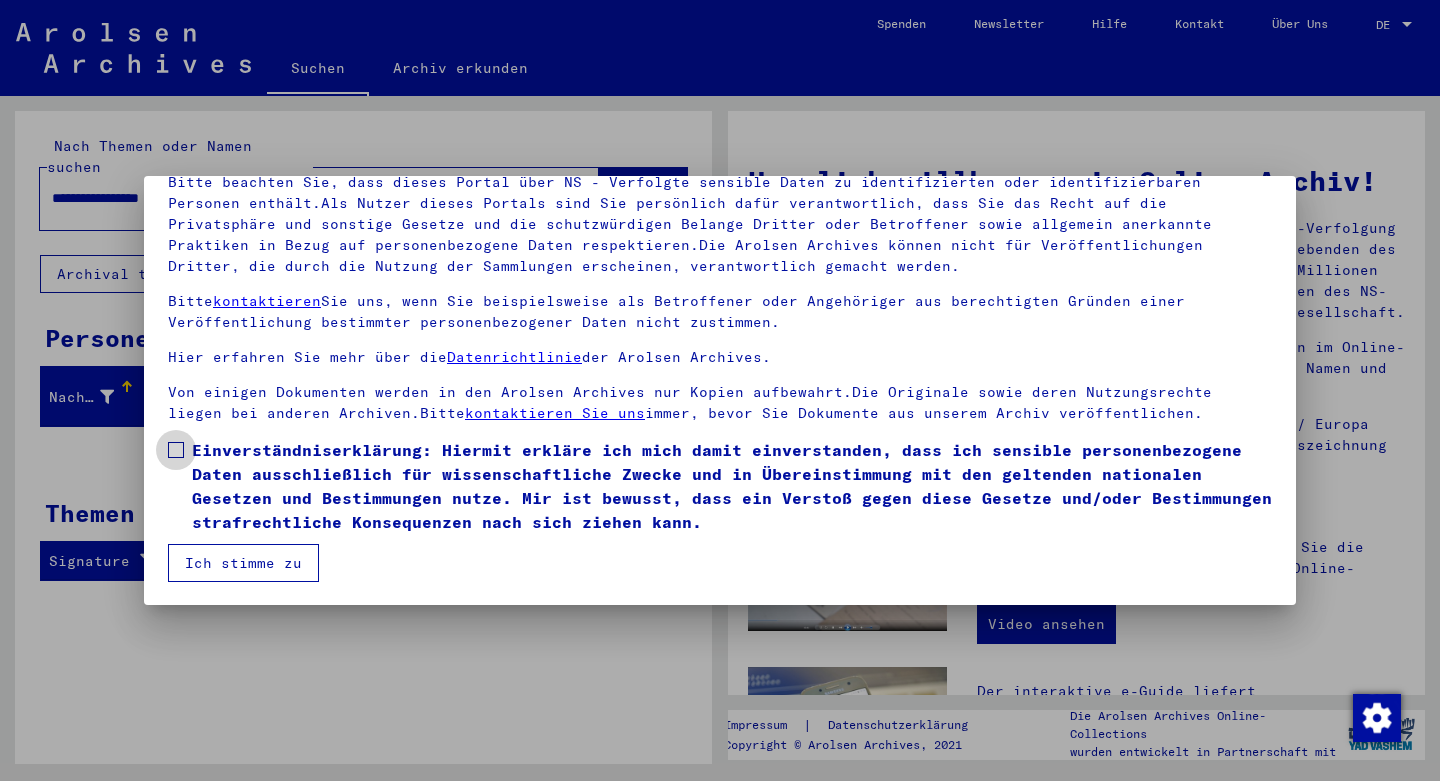 click at bounding box center [176, 450] 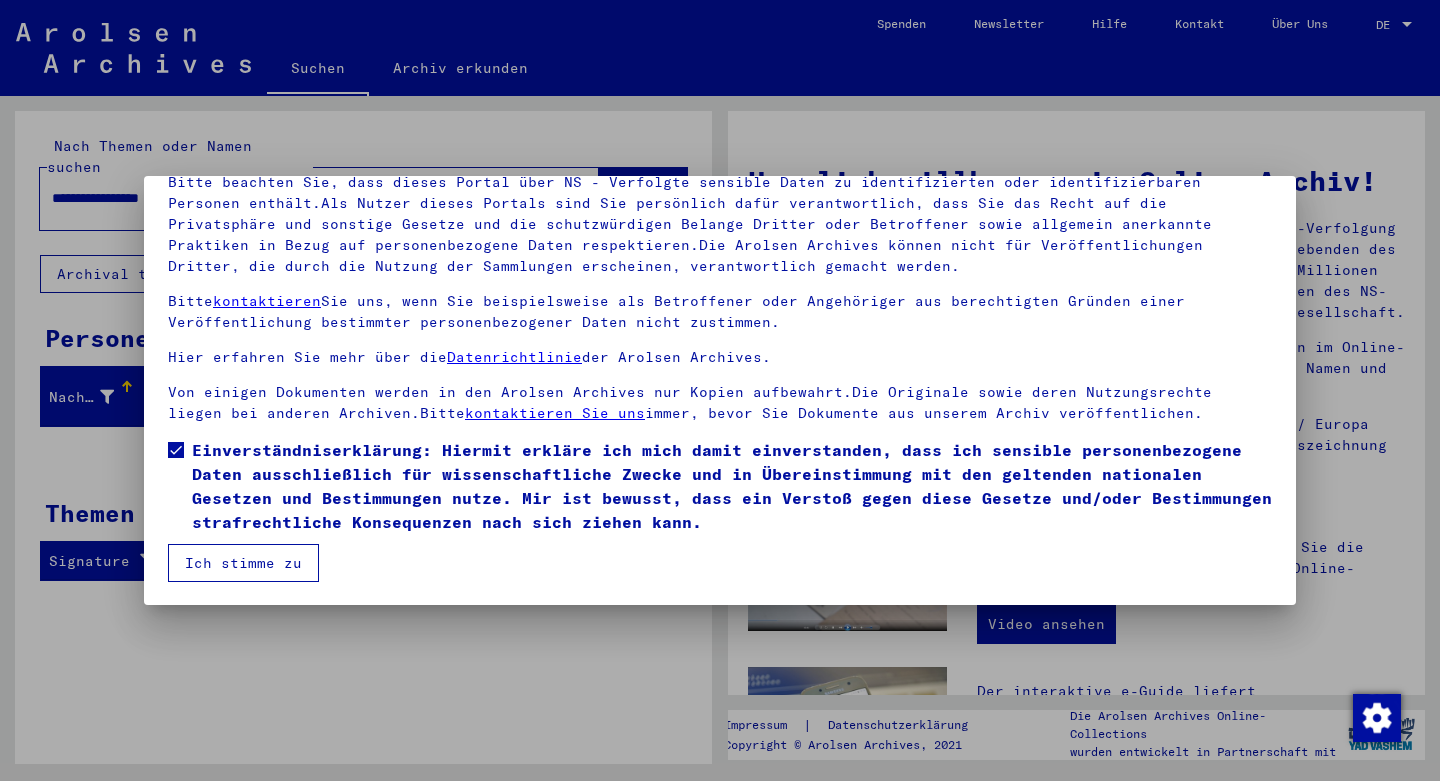 click on "Ich stimme zu" at bounding box center (243, 563) 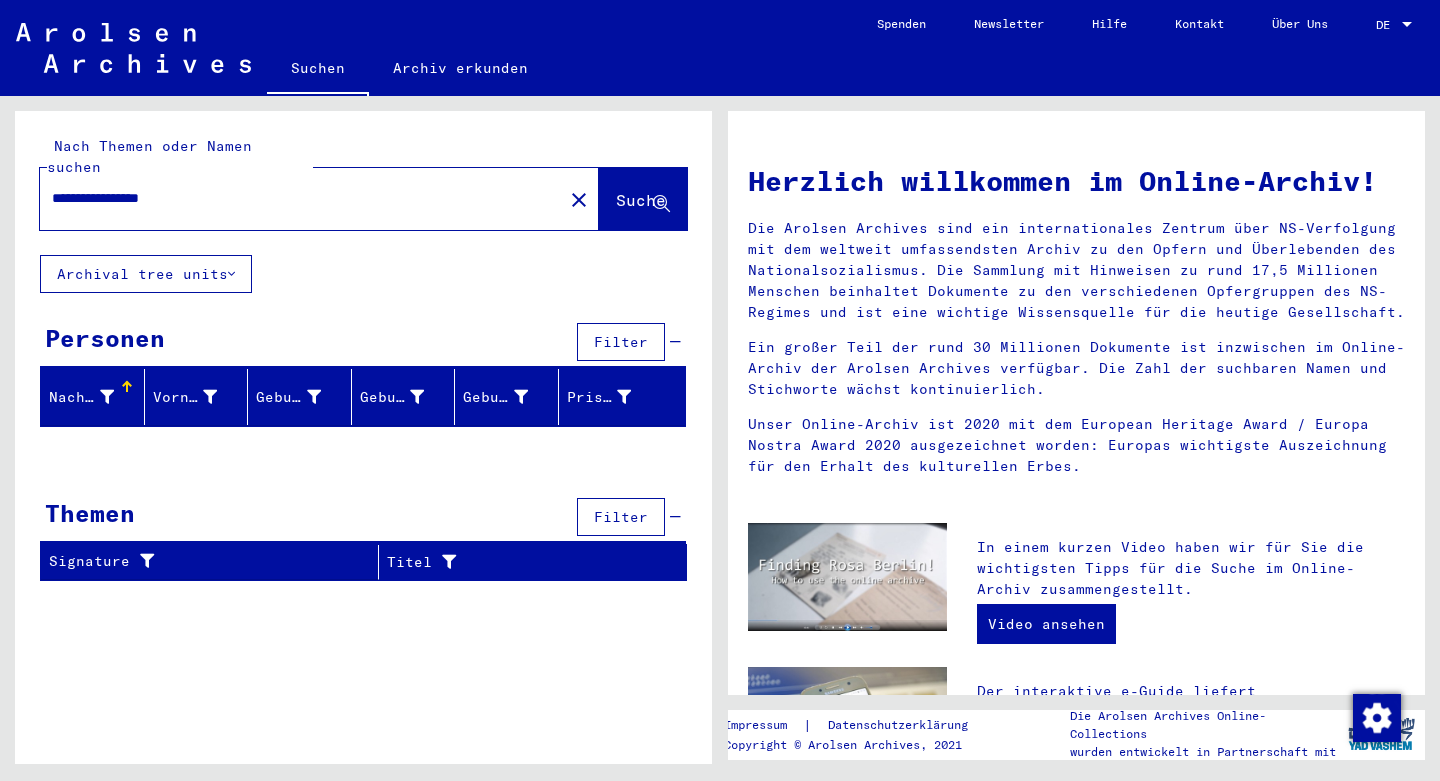 click on "DE" at bounding box center [1387, 25] 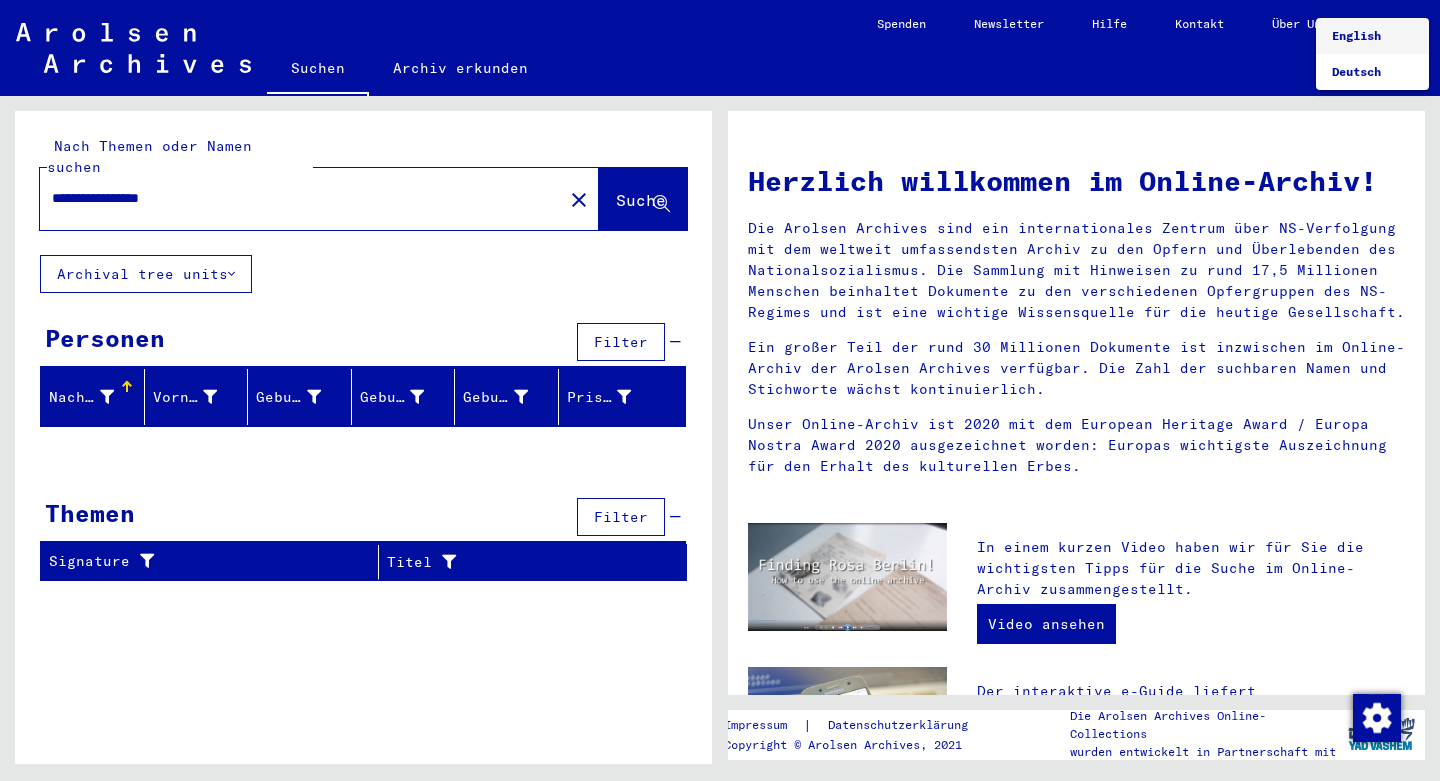 click on "English" at bounding box center (1356, 35) 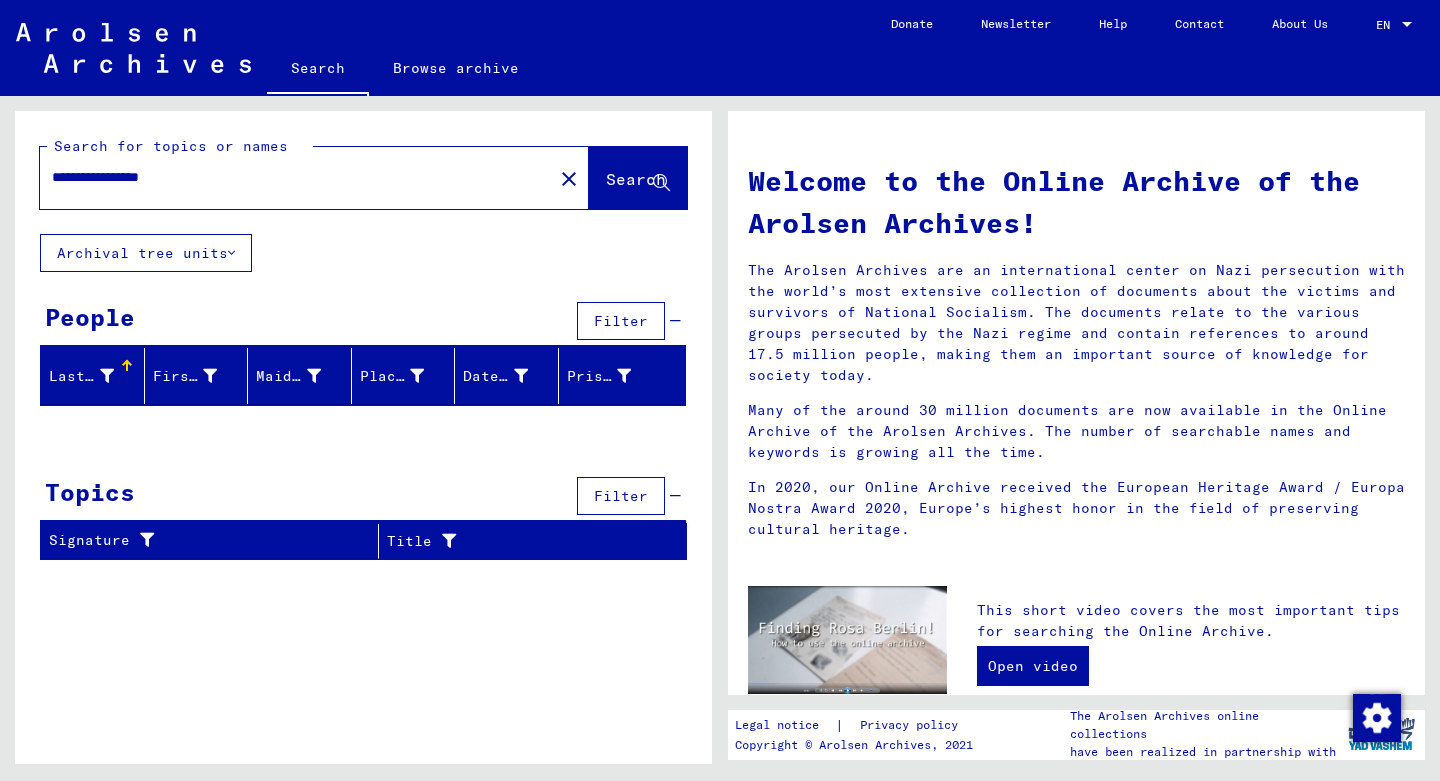 click 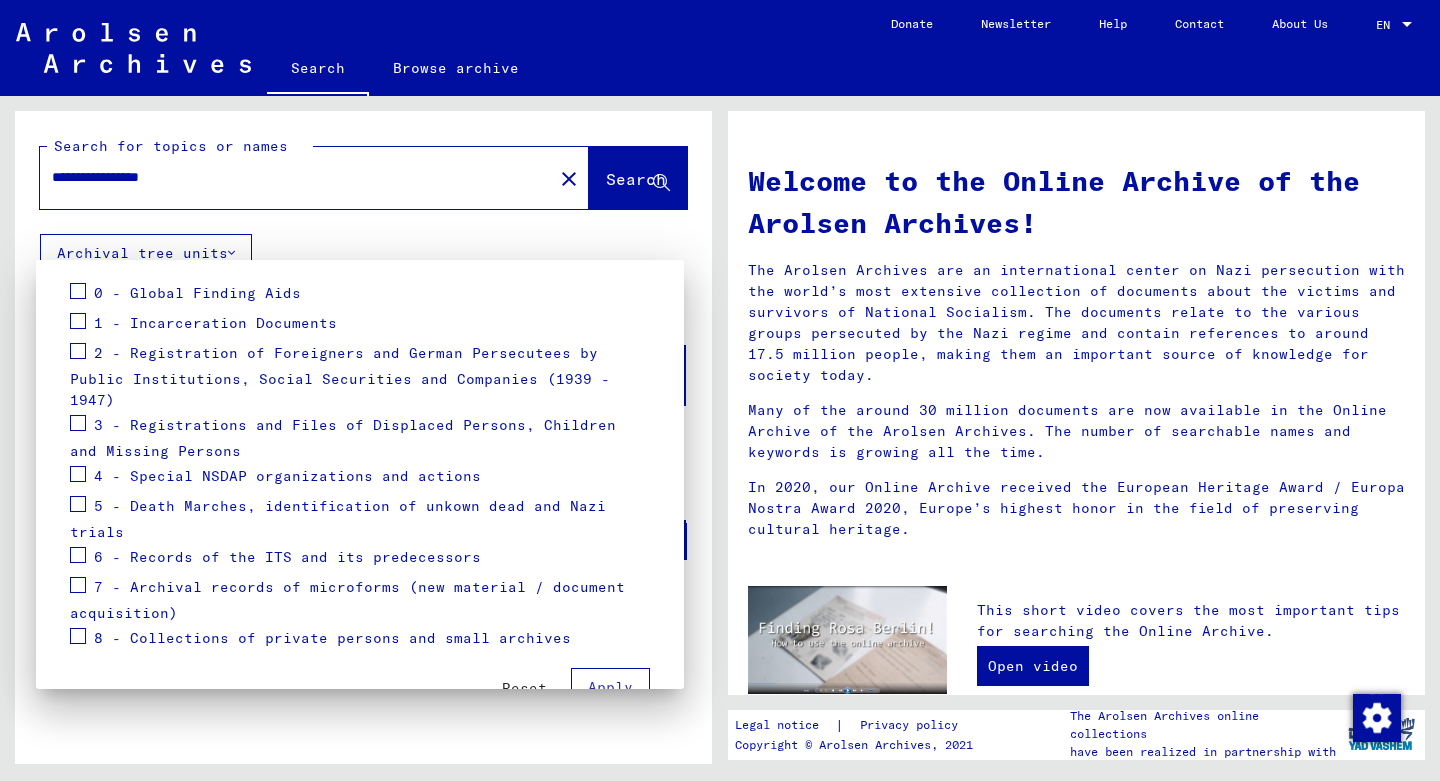 scroll, scrollTop: 132, scrollLeft: 0, axis: vertical 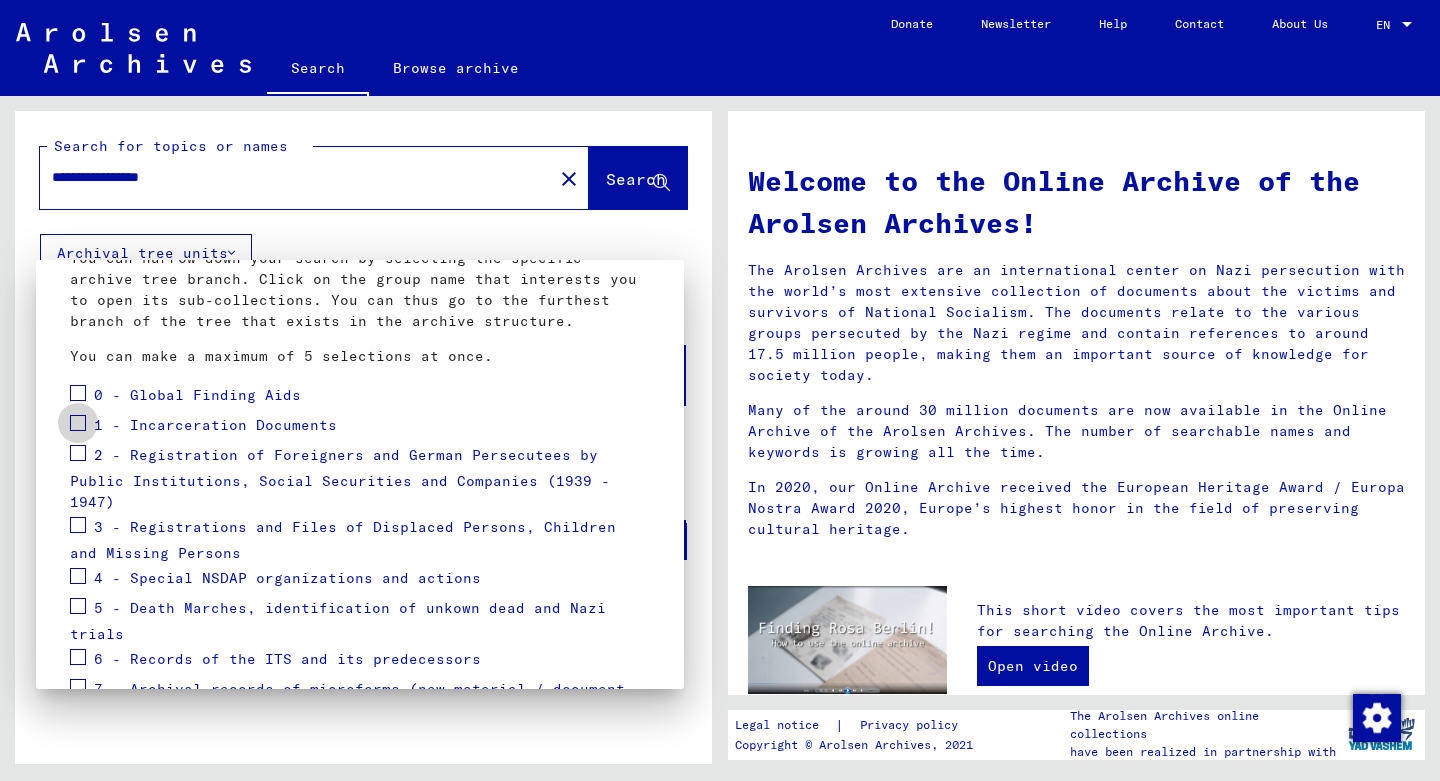click at bounding box center [78, 423] 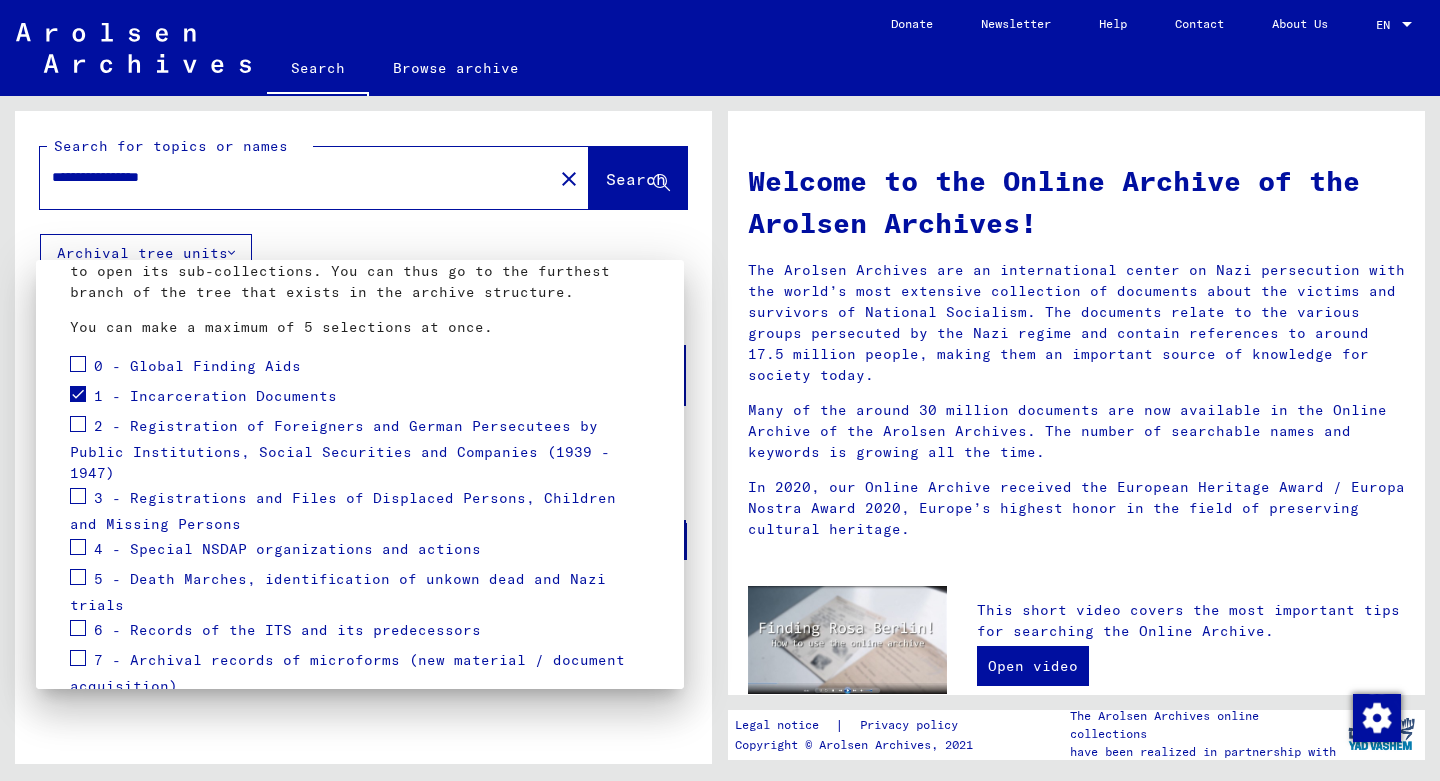 scroll, scrollTop: 243, scrollLeft: 0, axis: vertical 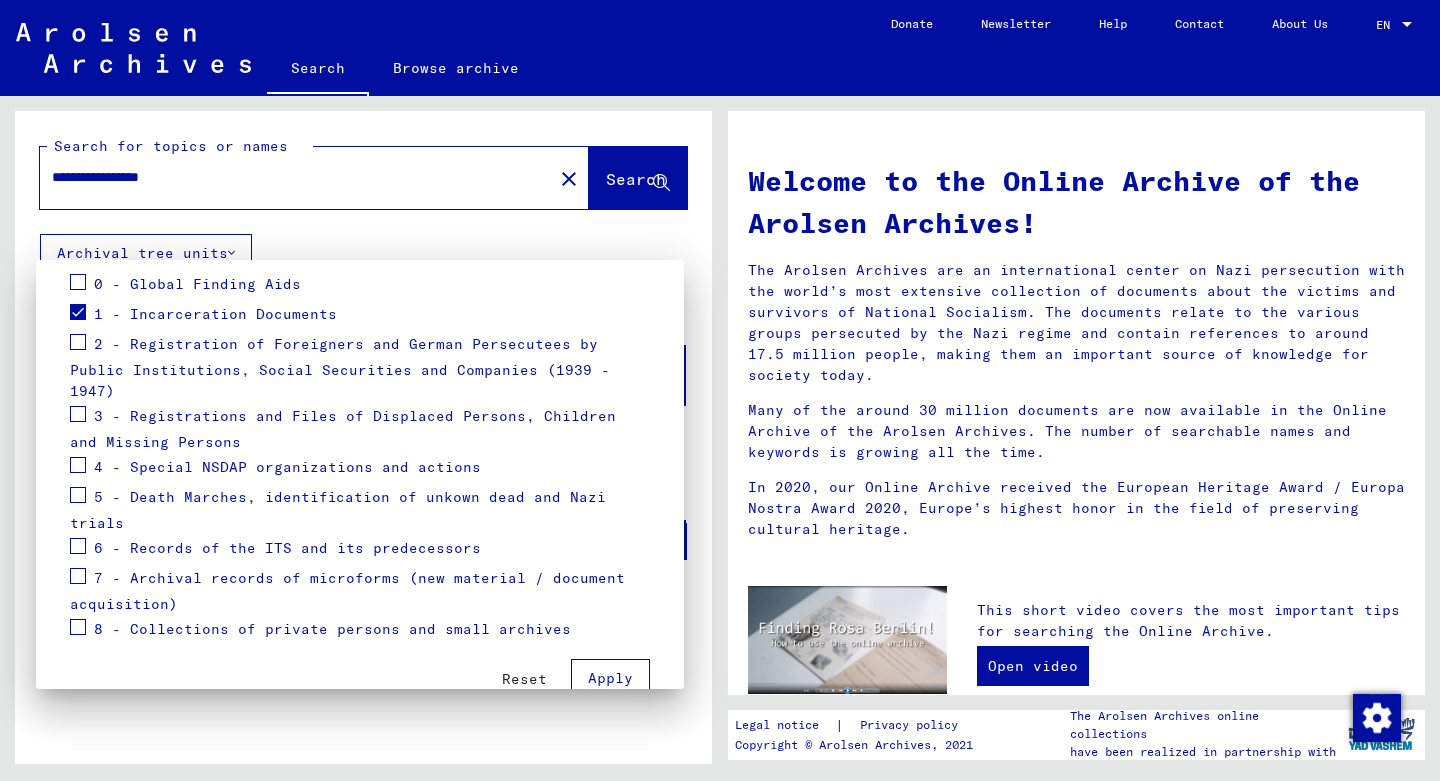 click at bounding box center (78, 495) 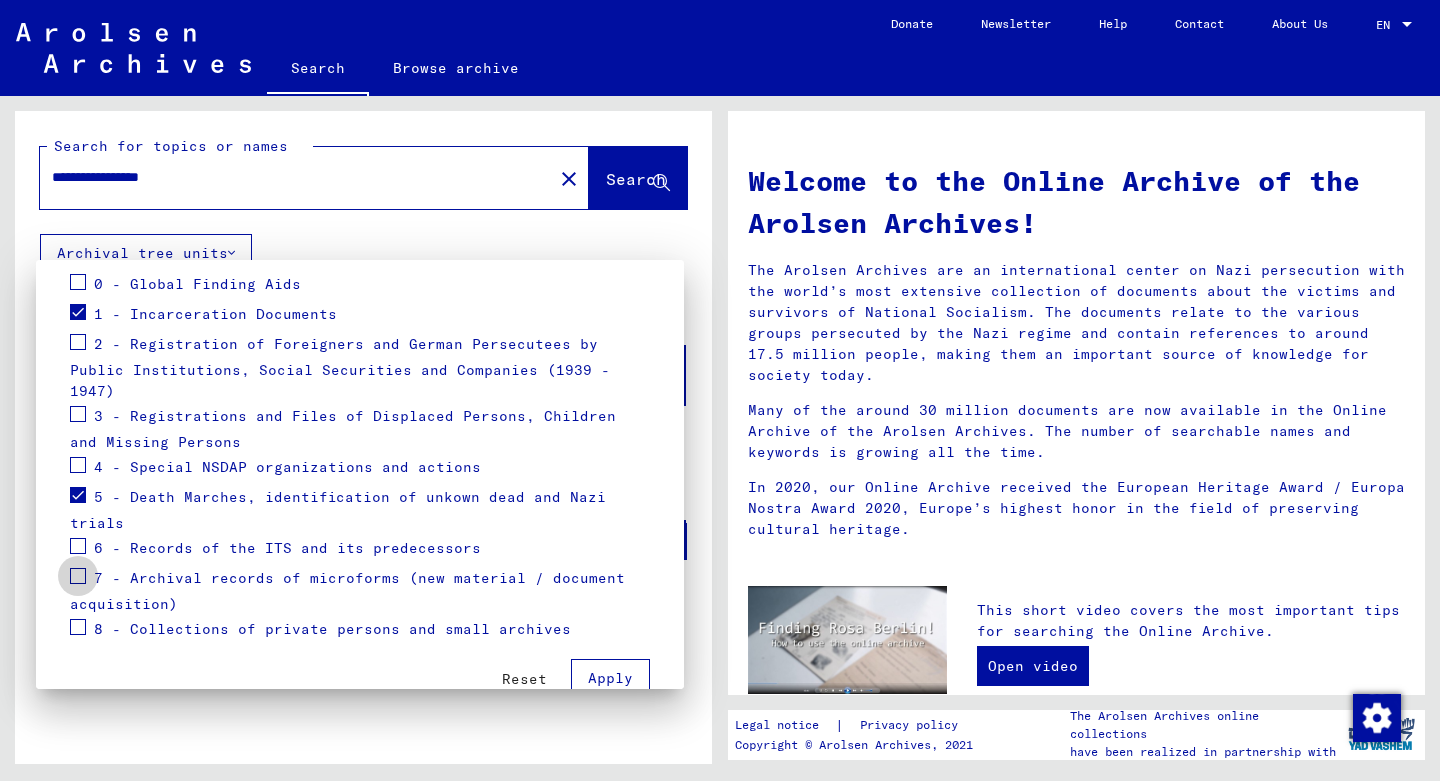 click at bounding box center (78, 576) 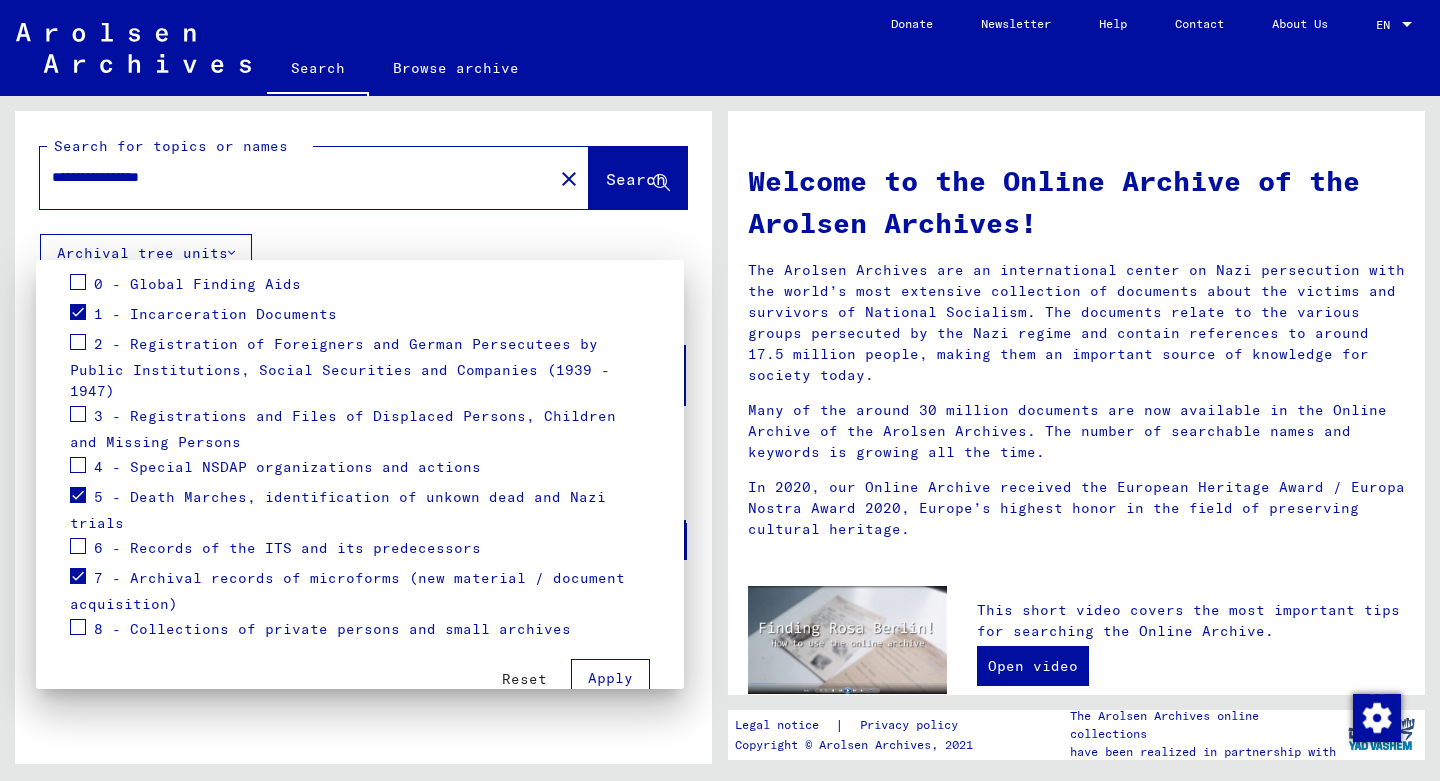 click at bounding box center [78, 546] 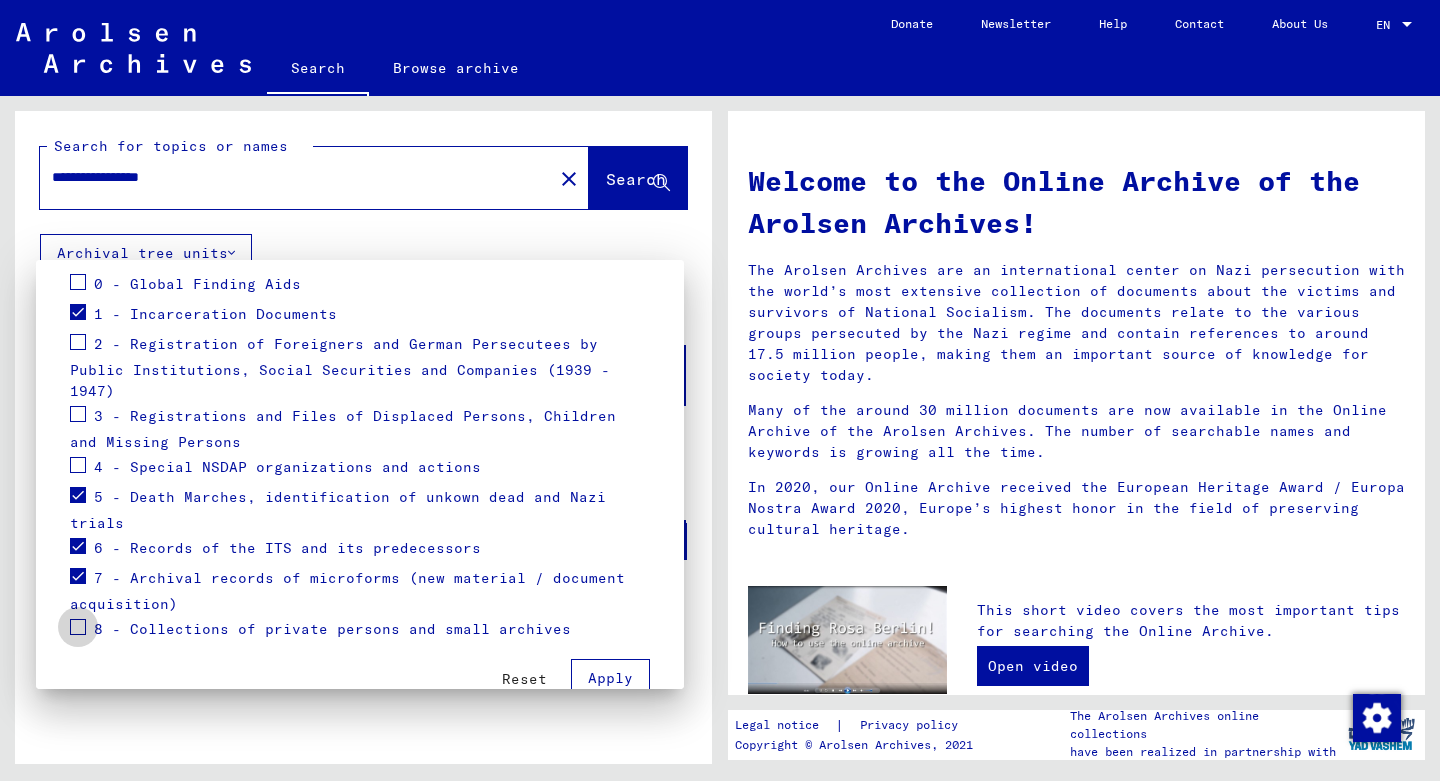 click at bounding box center (78, 627) 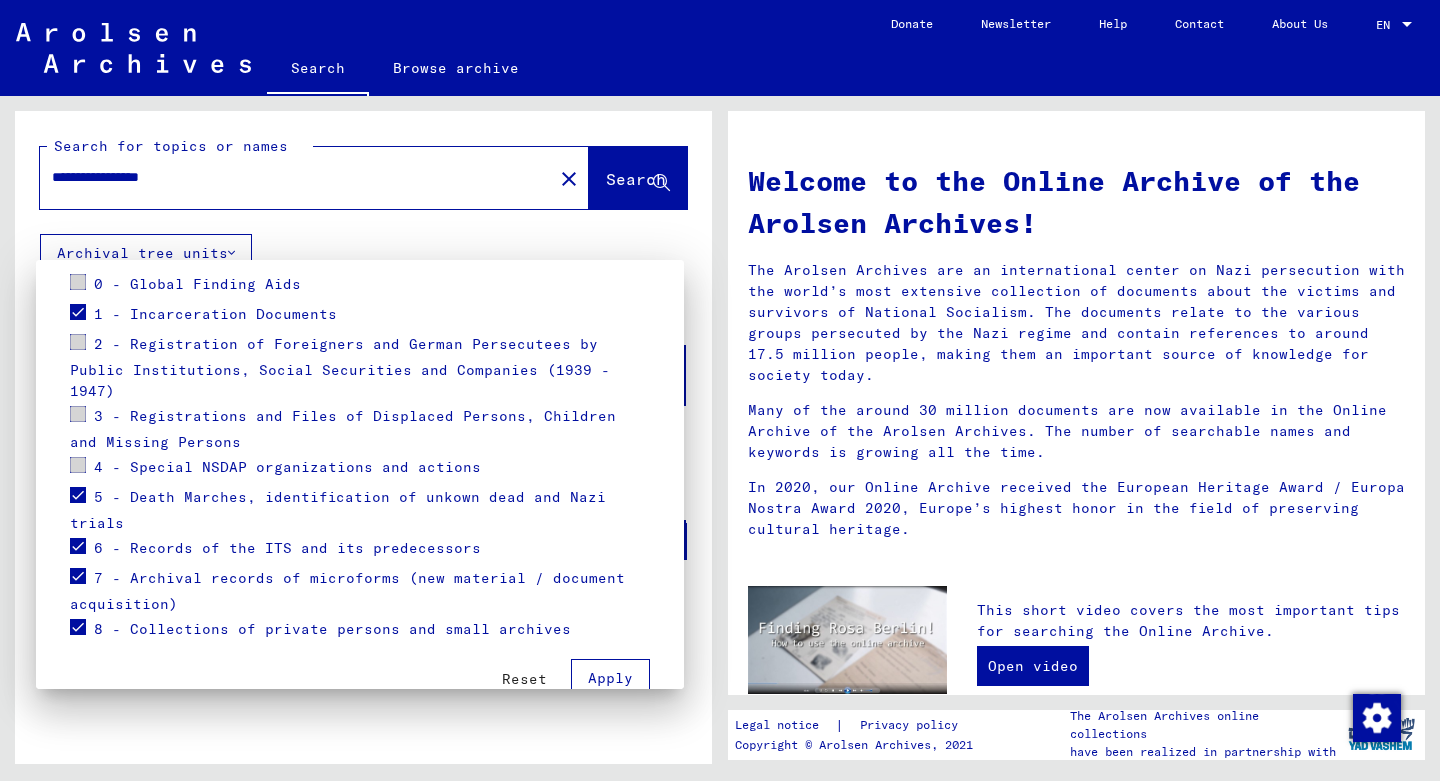 click on "Apply" at bounding box center (610, 678) 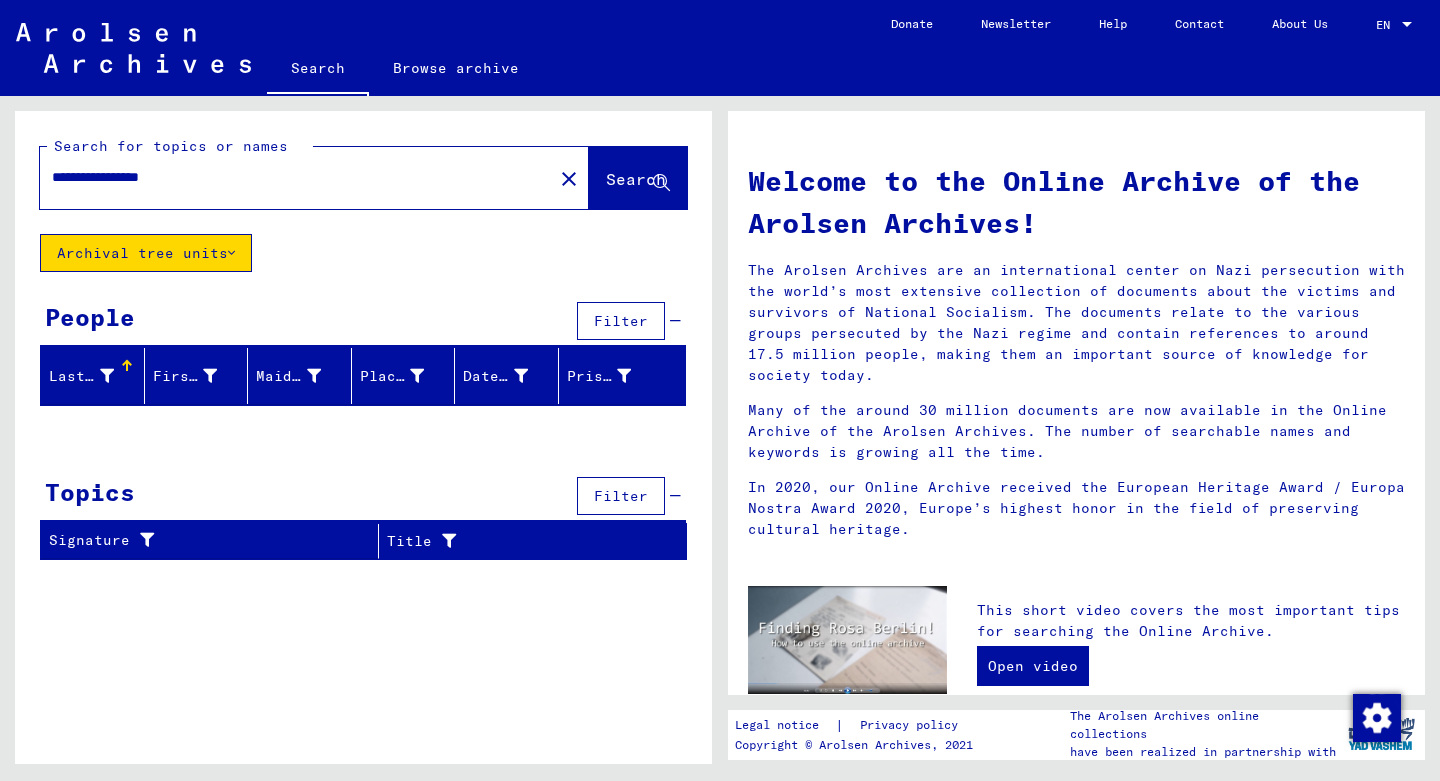 drag, startPoint x: 209, startPoint y: 181, endPoint x: 55, endPoint y: 178, distance: 154.02922 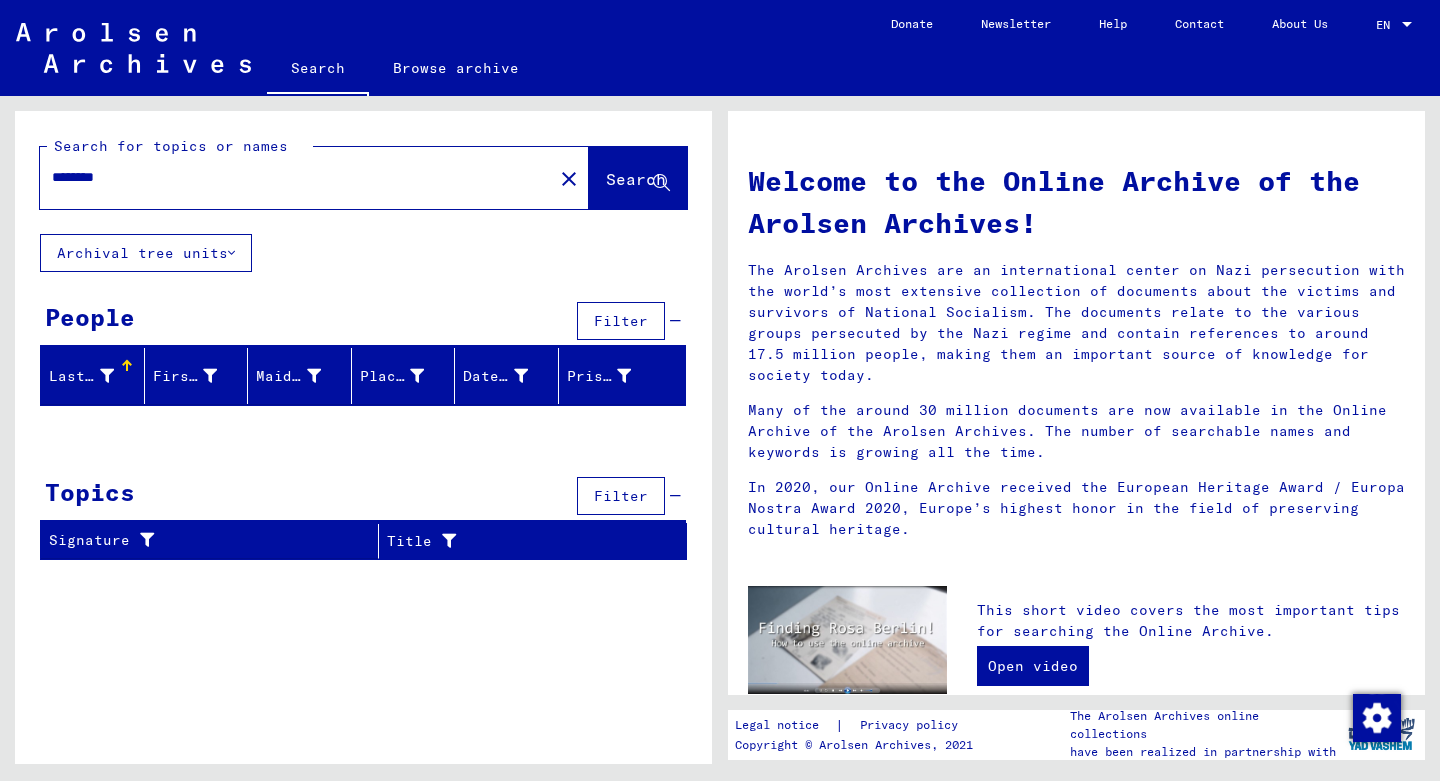 click on "Archival tree units" 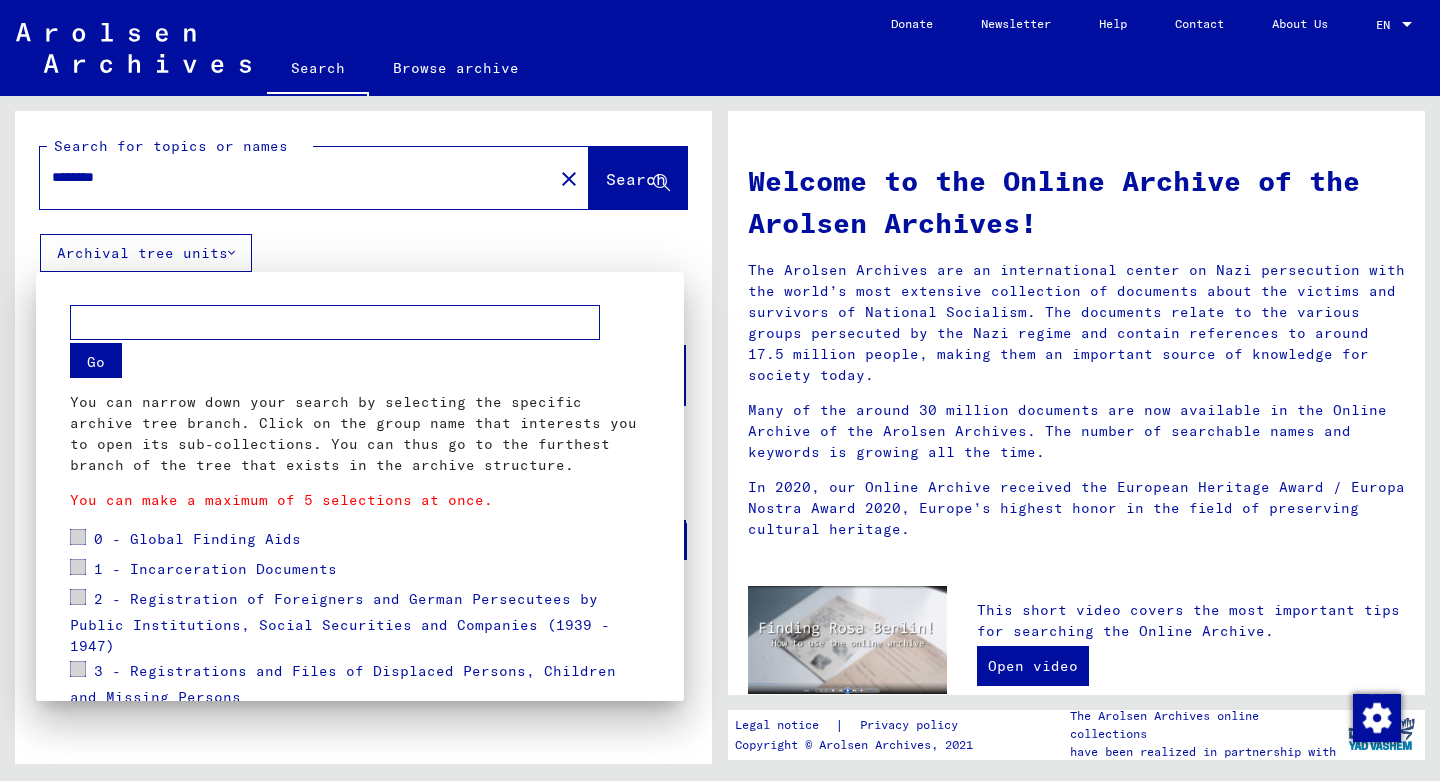 scroll, scrollTop: 243, scrollLeft: 0, axis: vertical 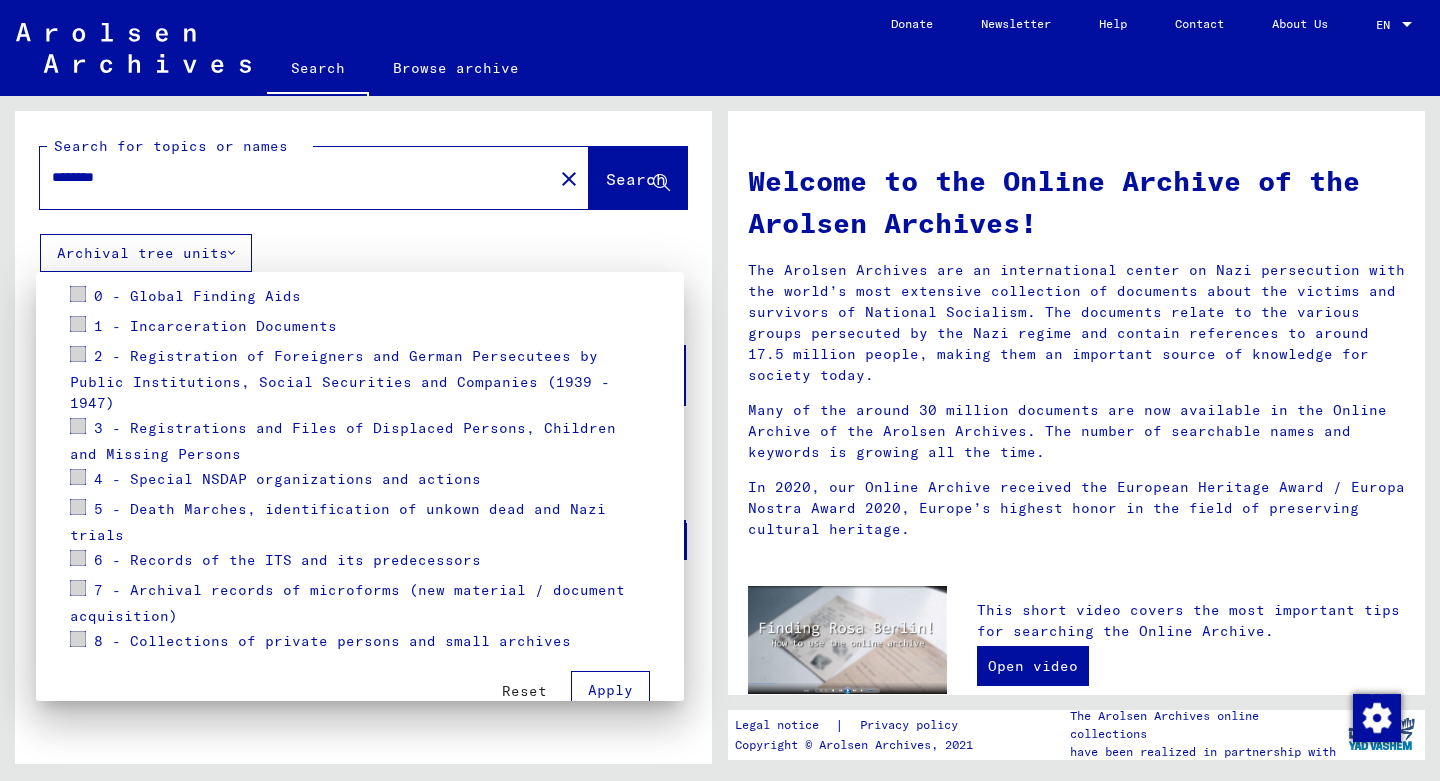 click at bounding box center [720, 390] 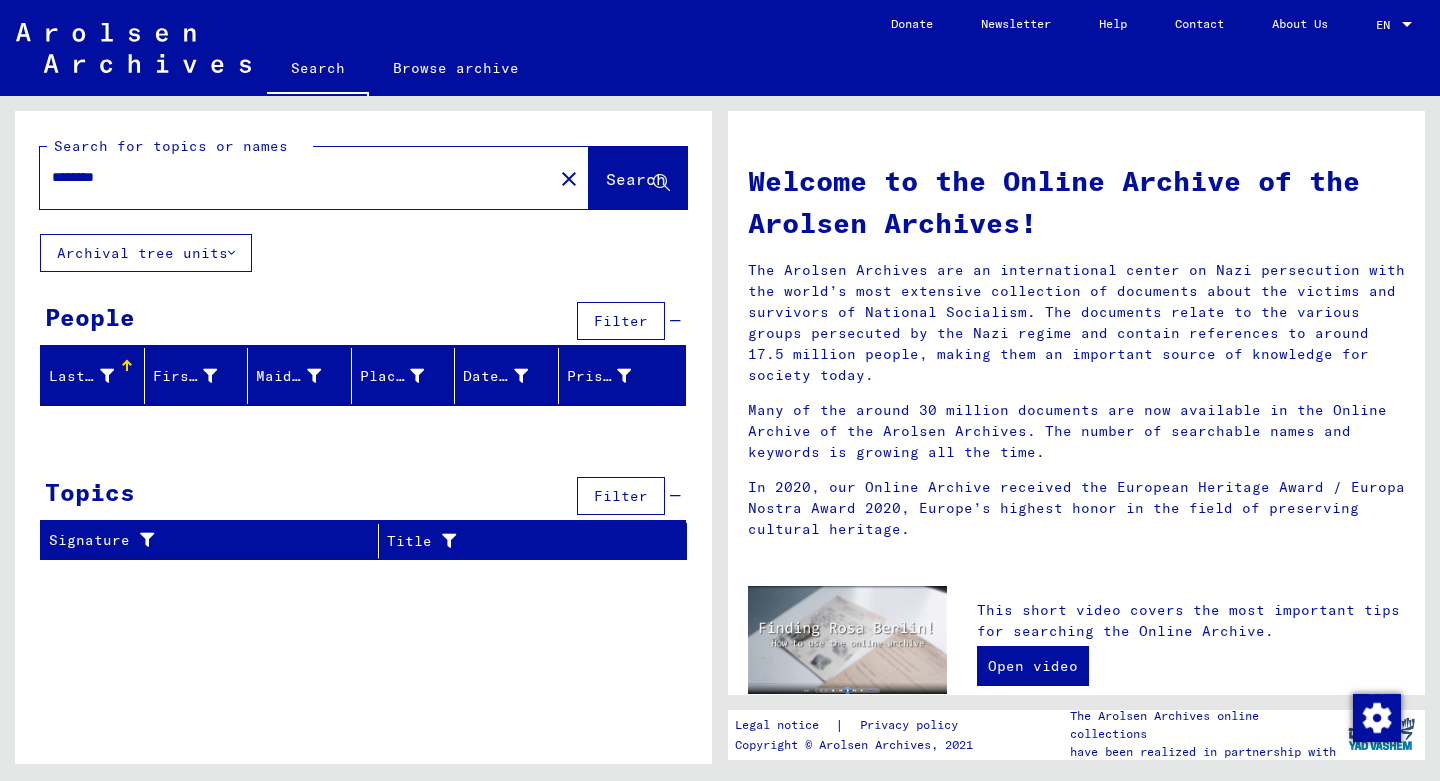 click on "********" at bounding box center (290, 177) 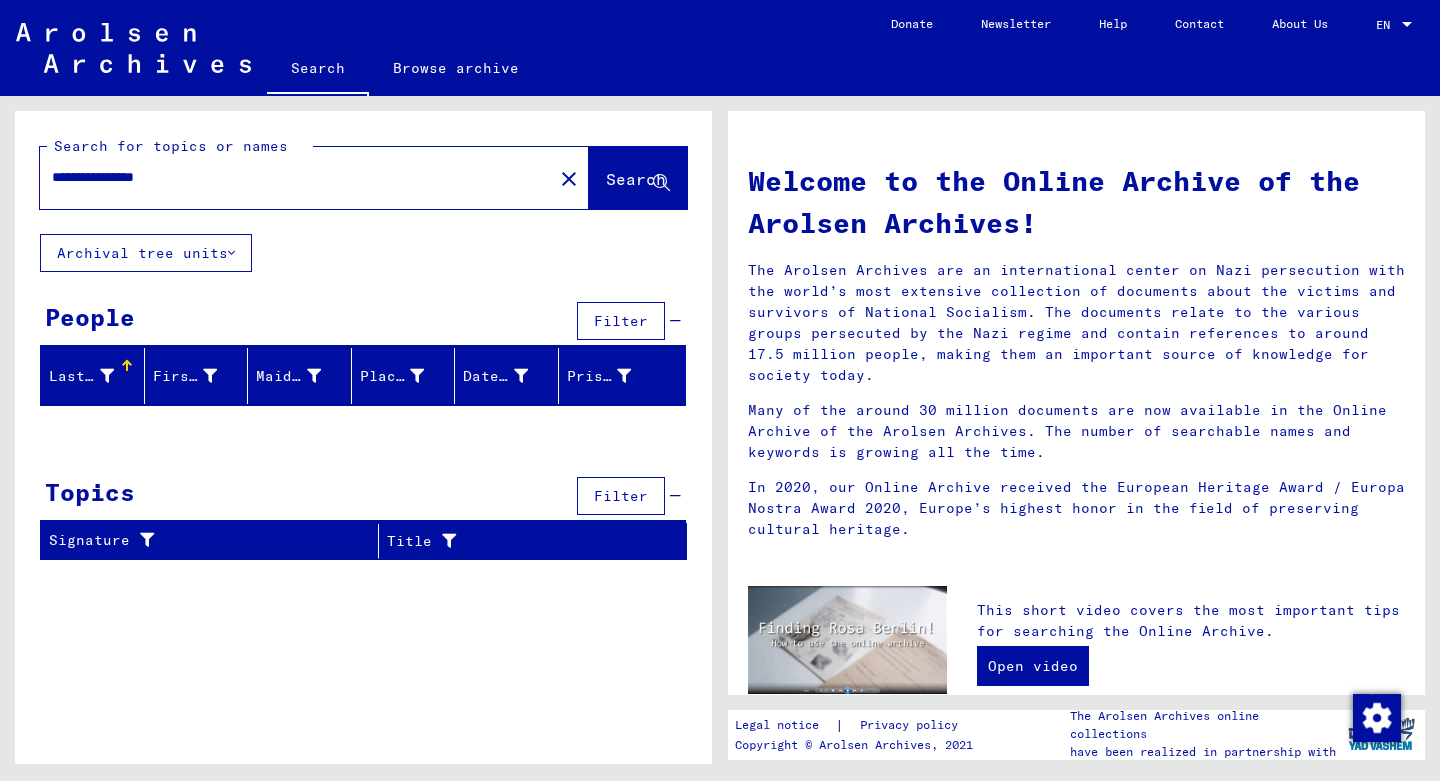 click on "**********" at bounding box center (290, 177) 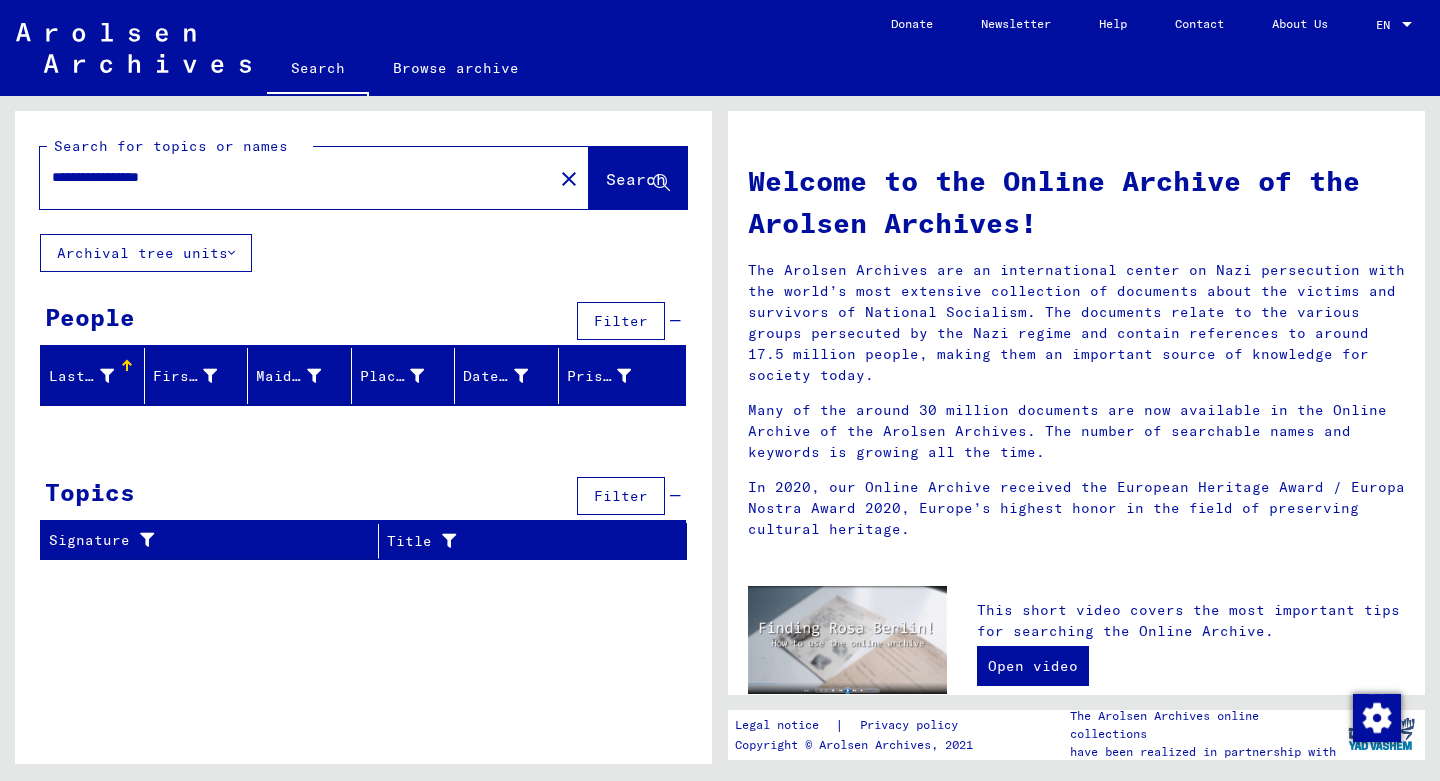 type on "**********" 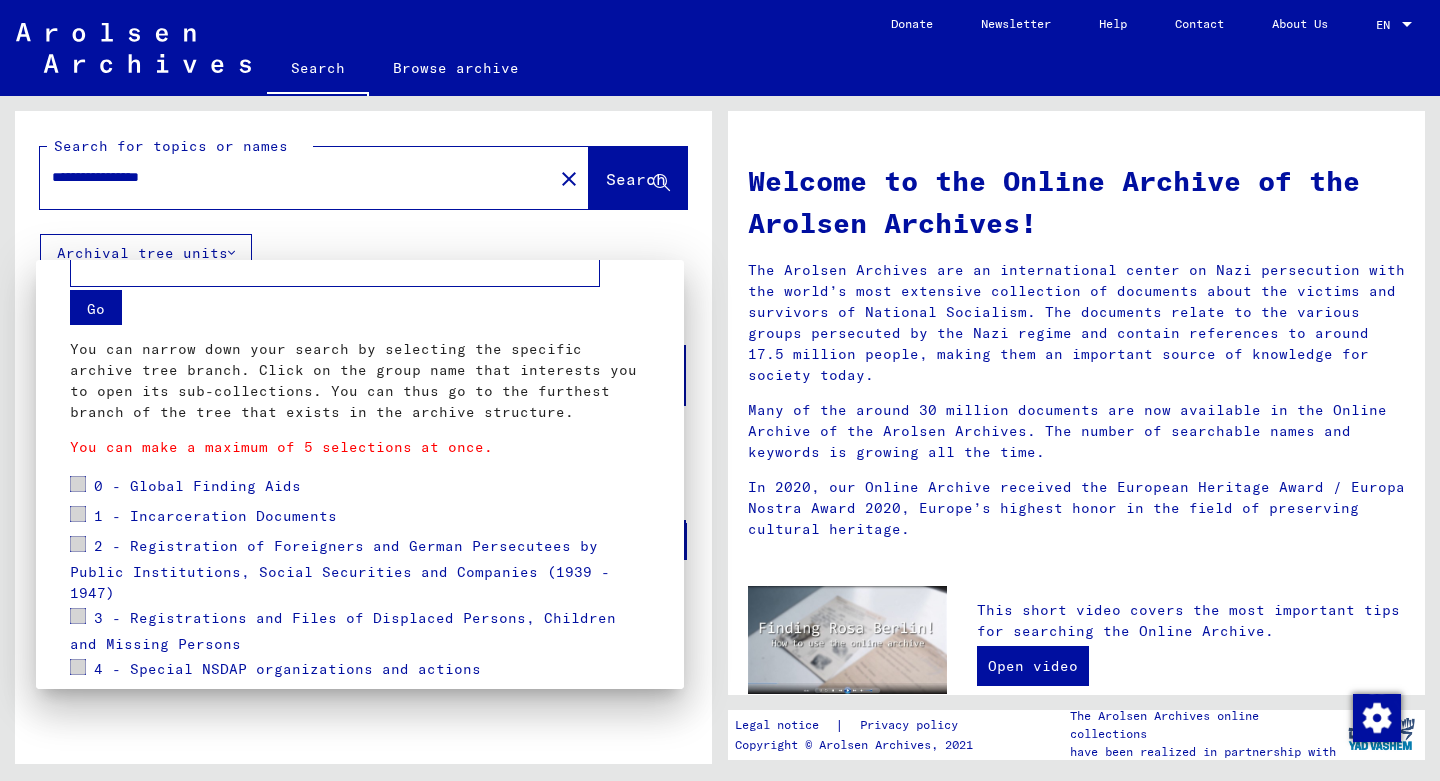 scroll, scrollTop: 0, scrollLeft: 0, axis: both 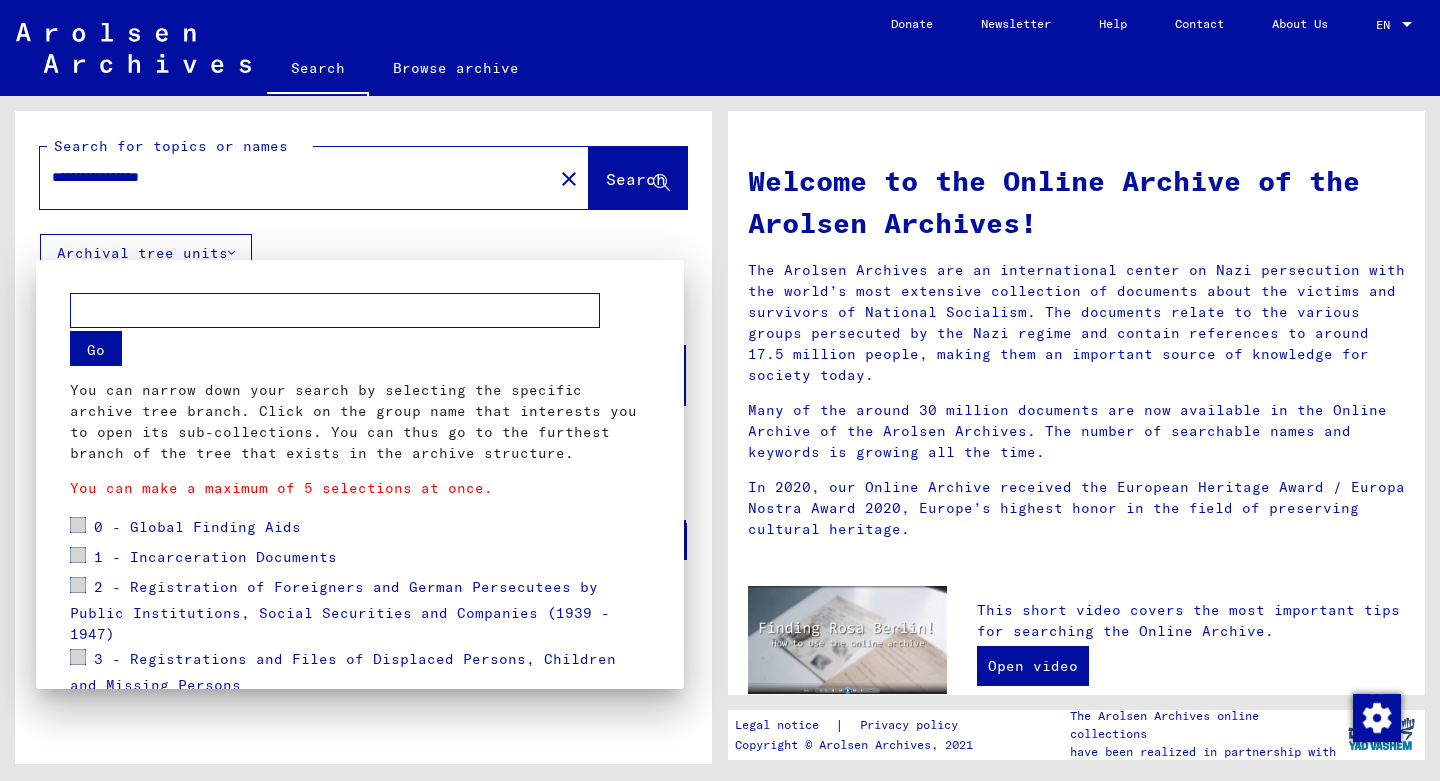 click at bounding box center (78, 555) 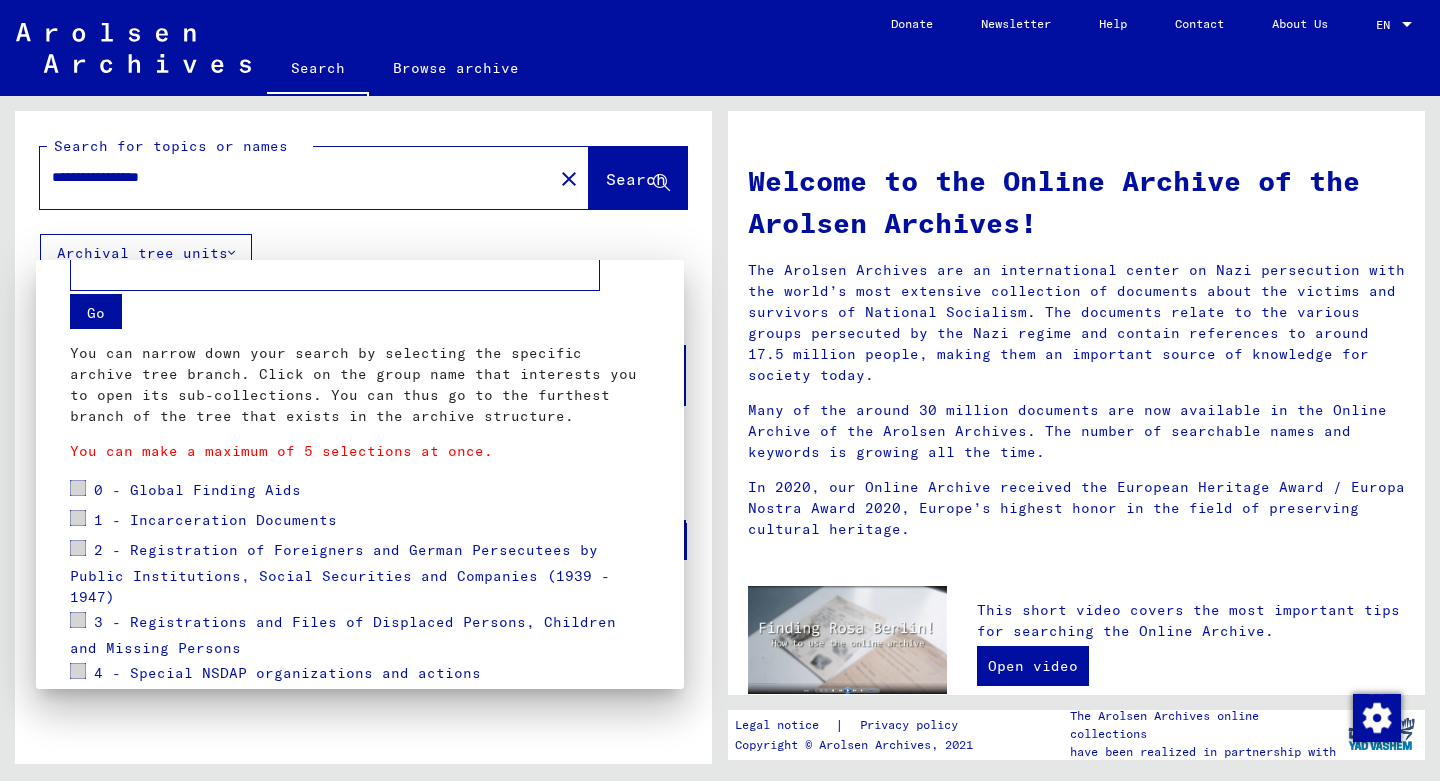 scroll, scrollTop: 42, scrollLeft: 0, axis: vertical 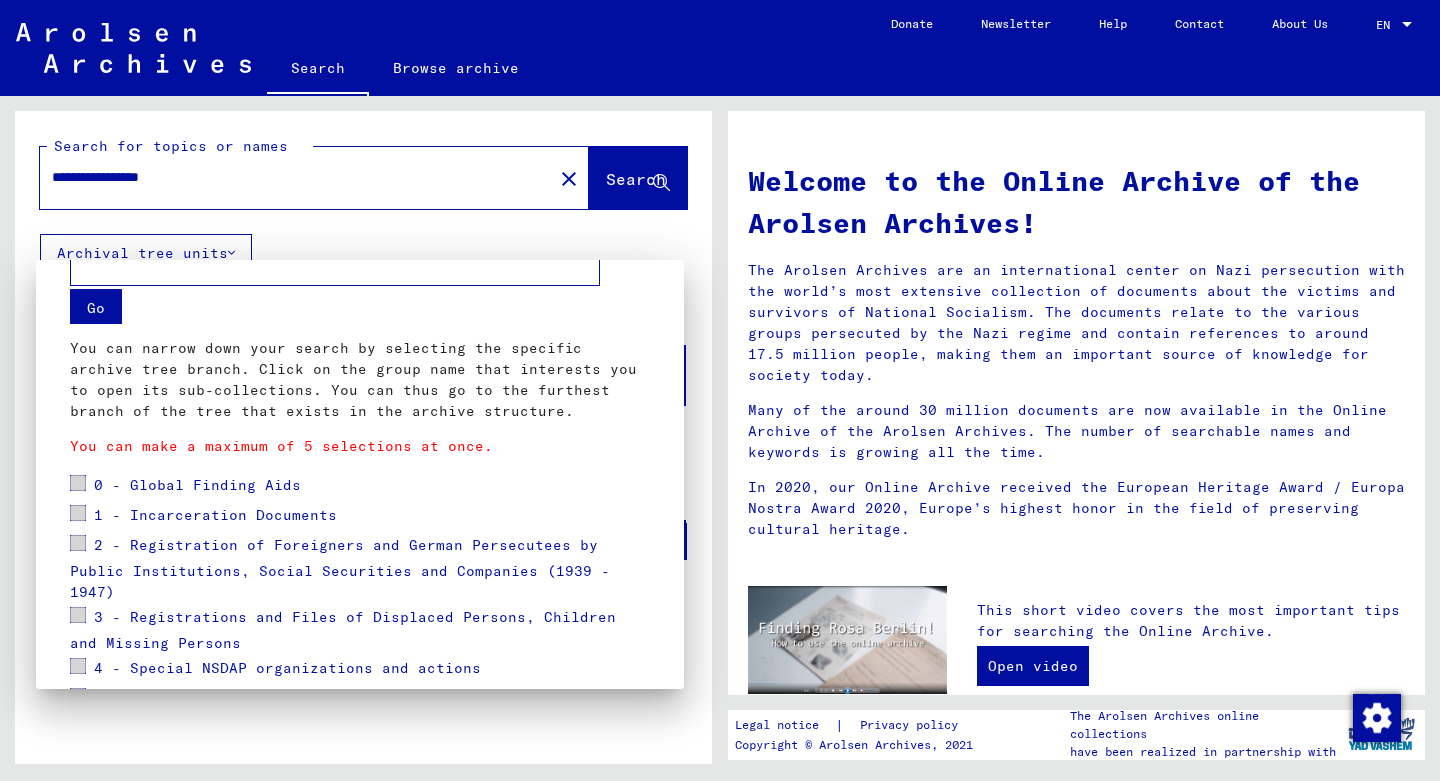 click at bounding box center (78, 513) 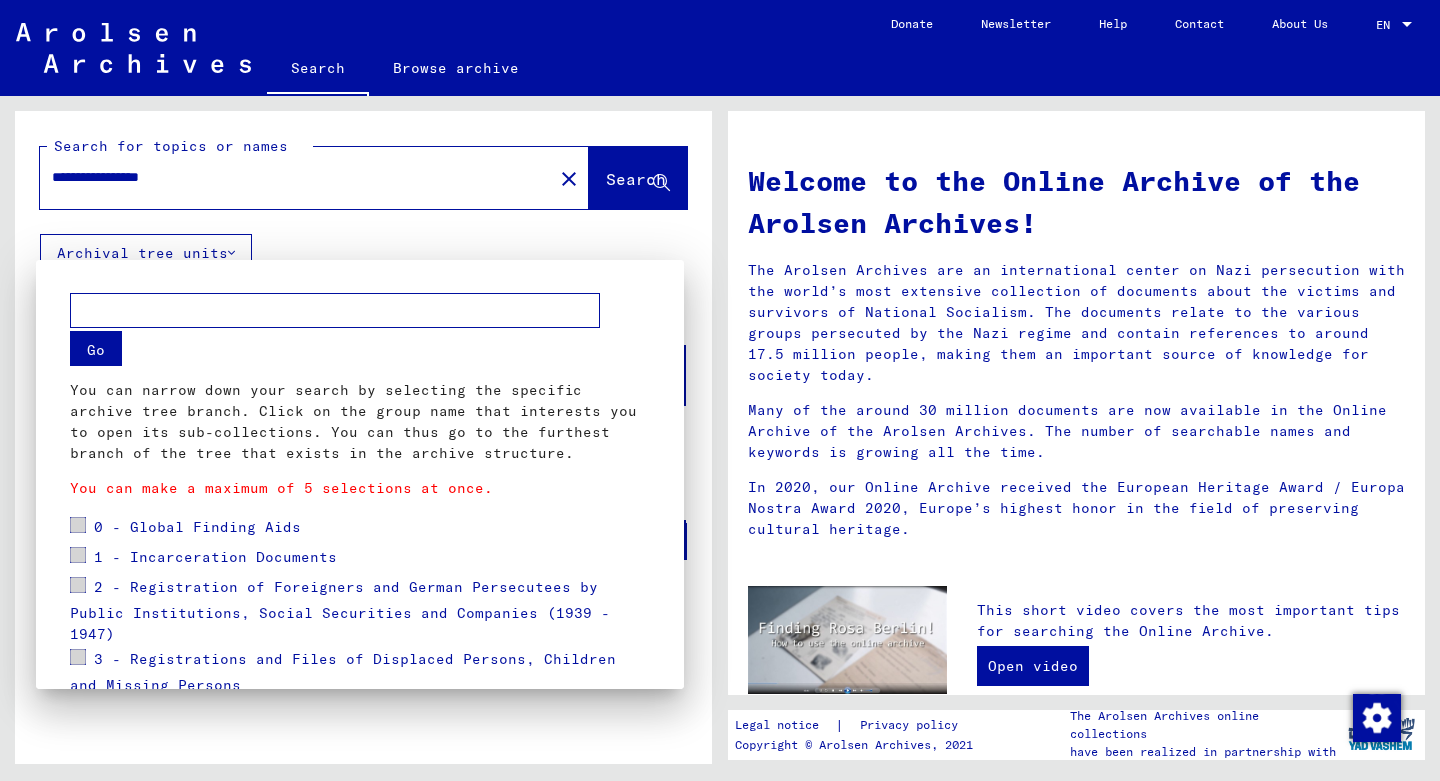 click on "Go" at bounding box center (96, 348) 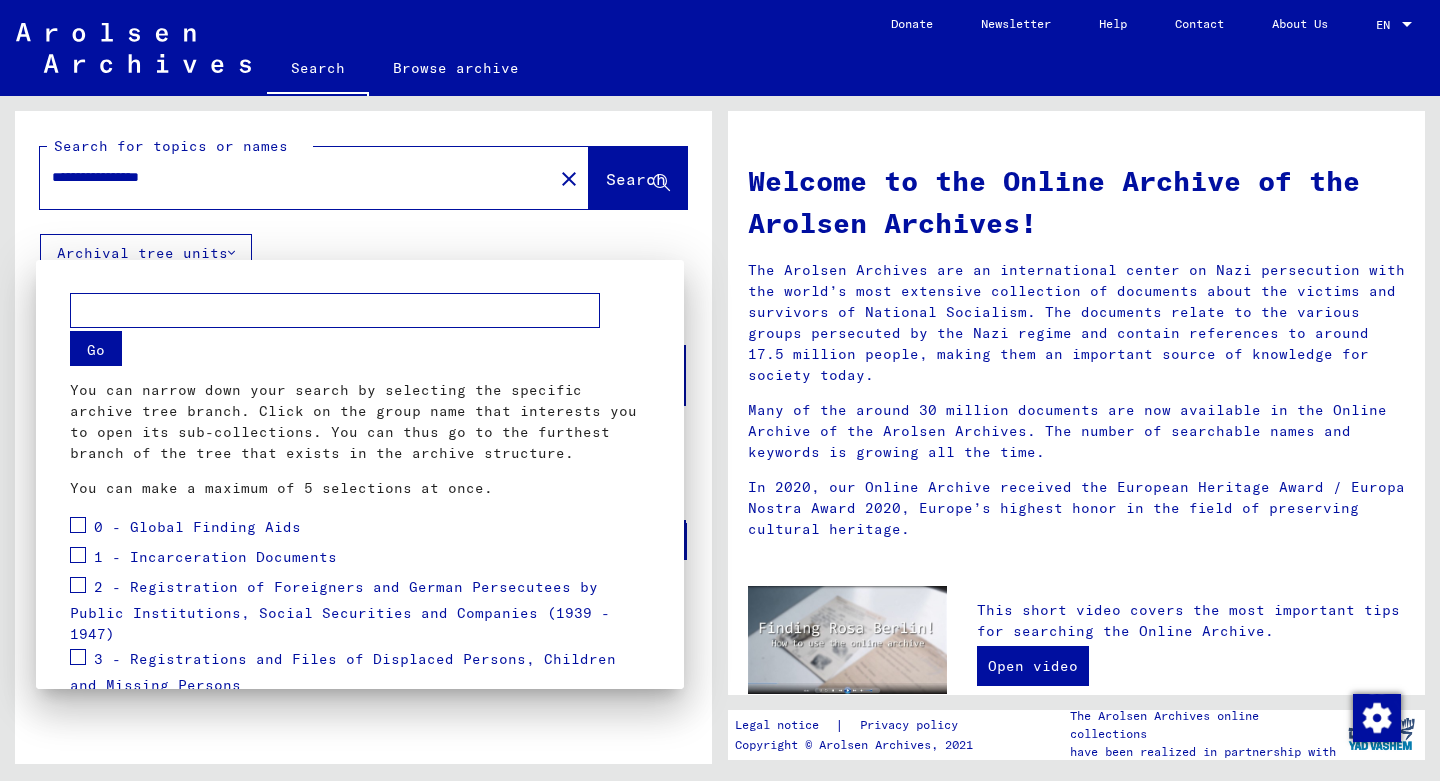 click at bounding box center [78, 555] 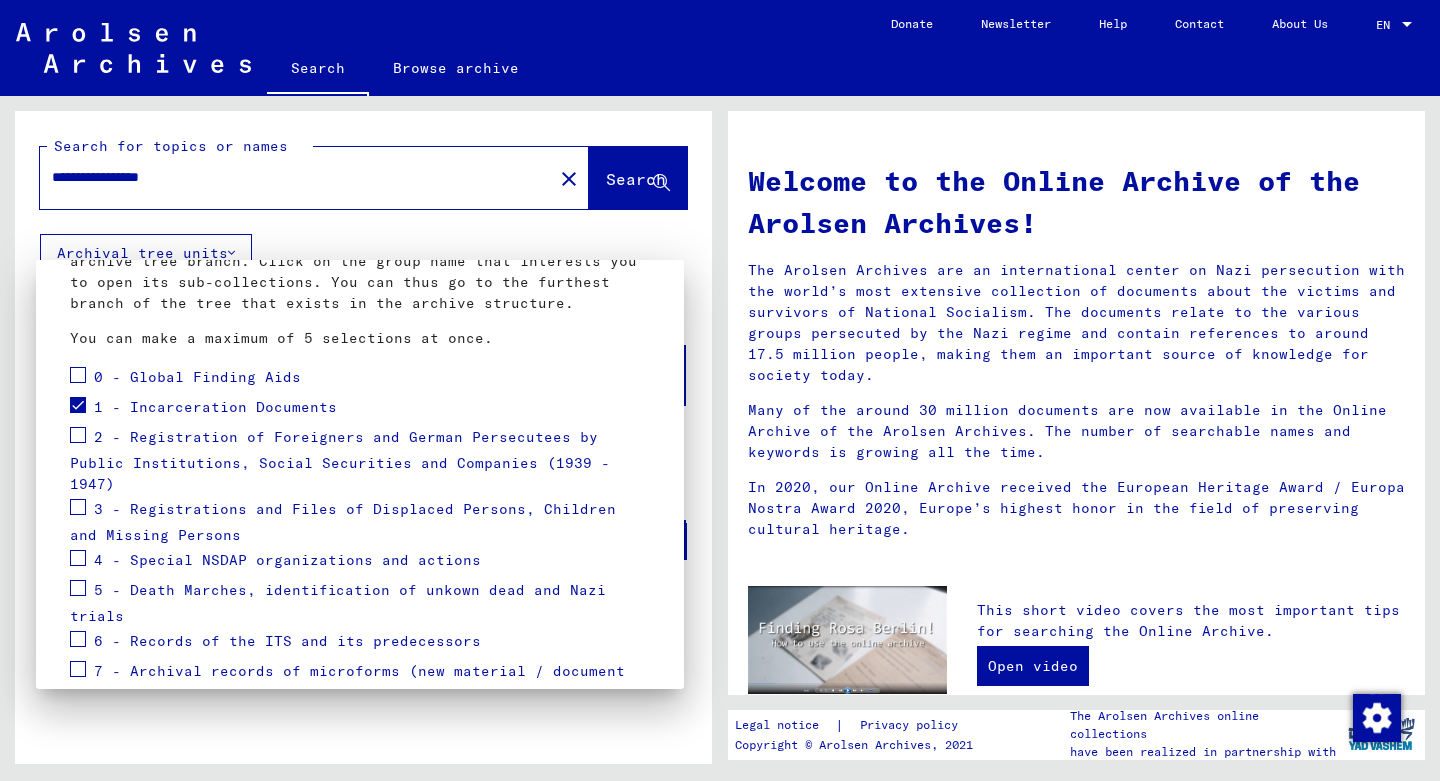 scroll, scrollTop: 157, scrollLeft: 0, axis: vertical 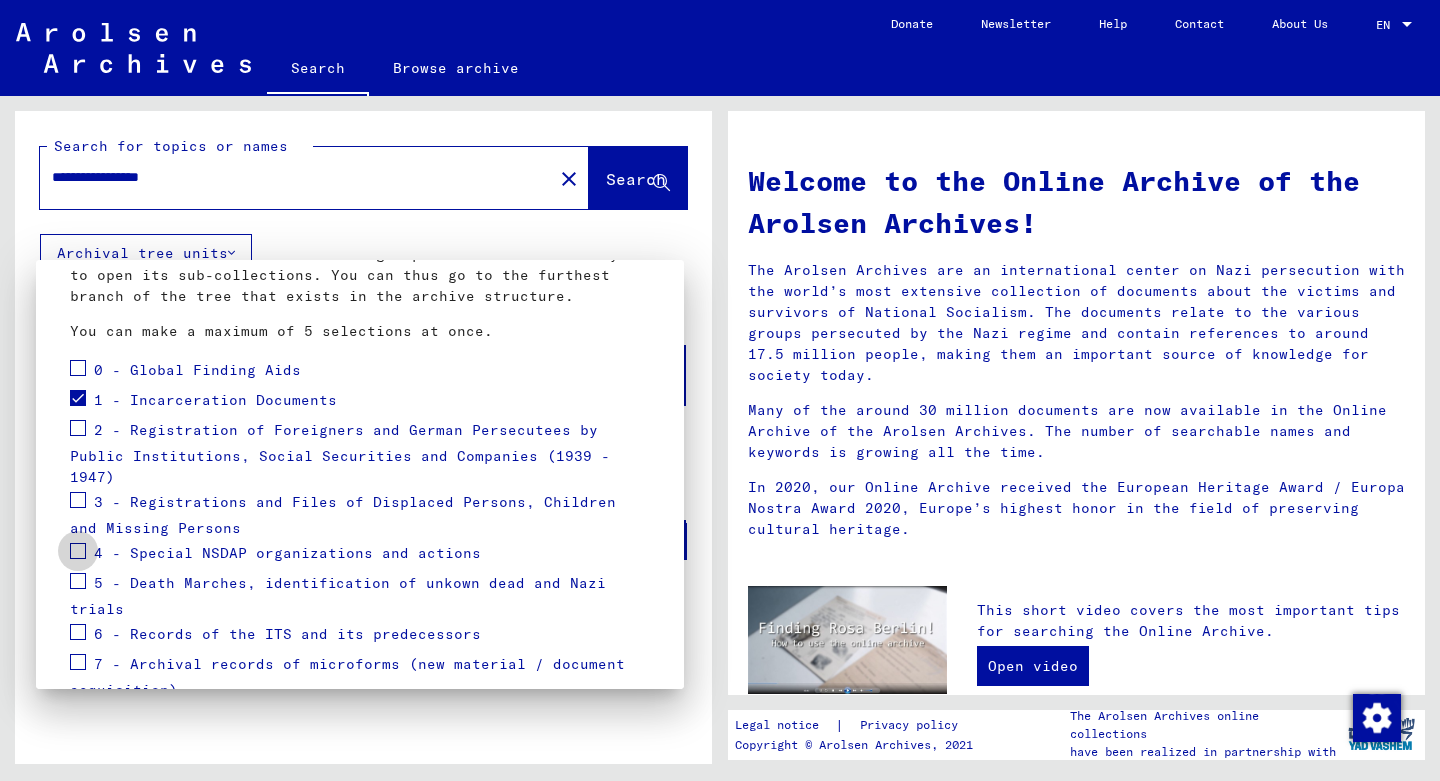 click at bounding box center [78, 551] 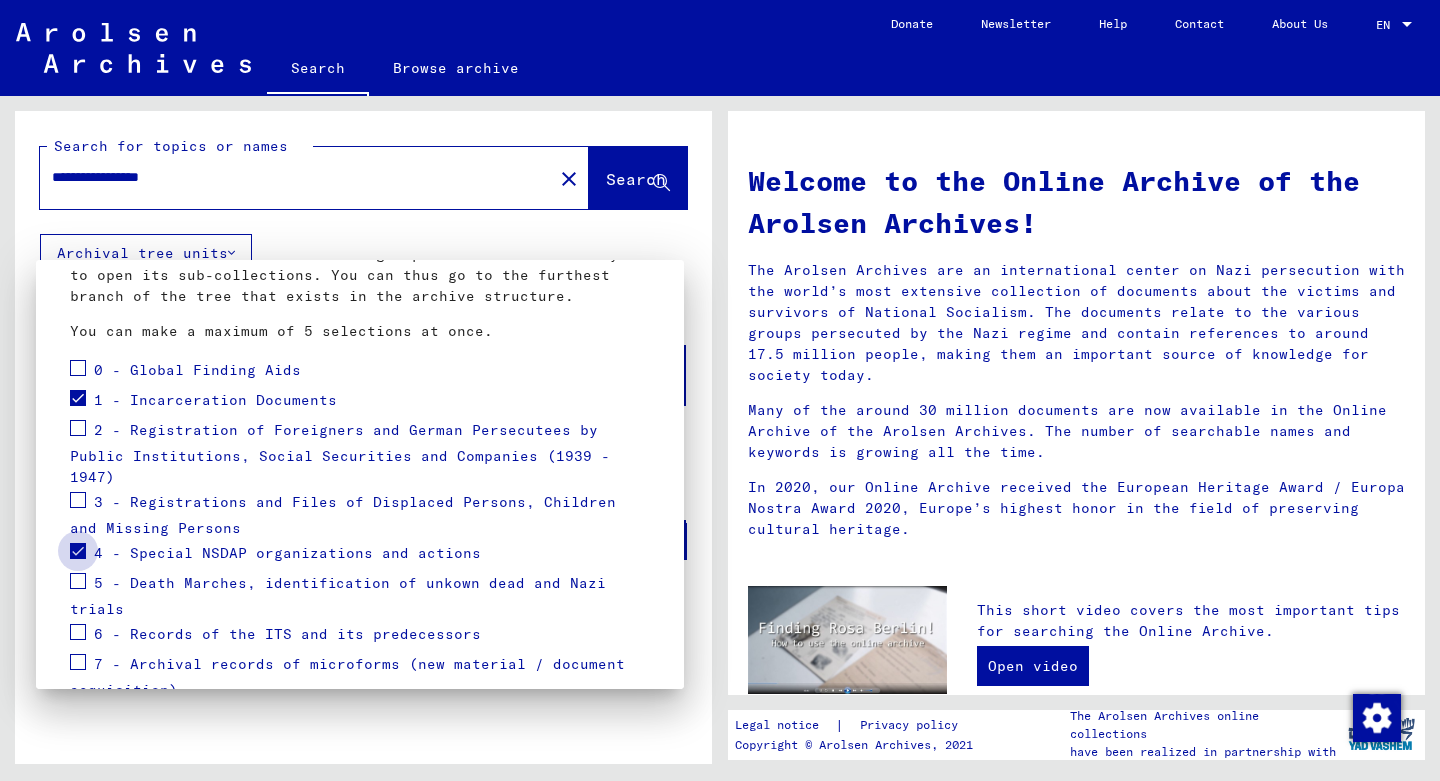 click at bounding box center (78, 551) 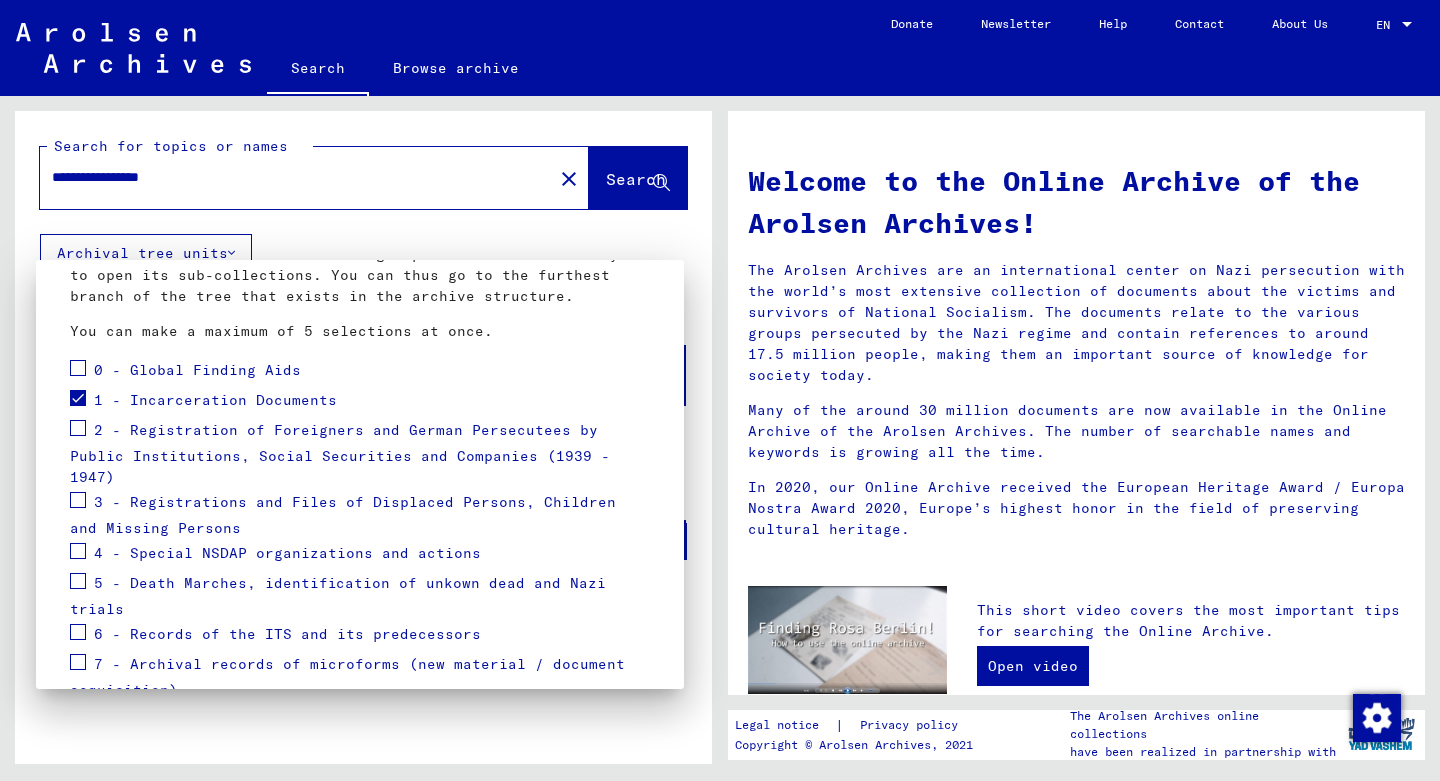 click at bounding box center (78, 581) 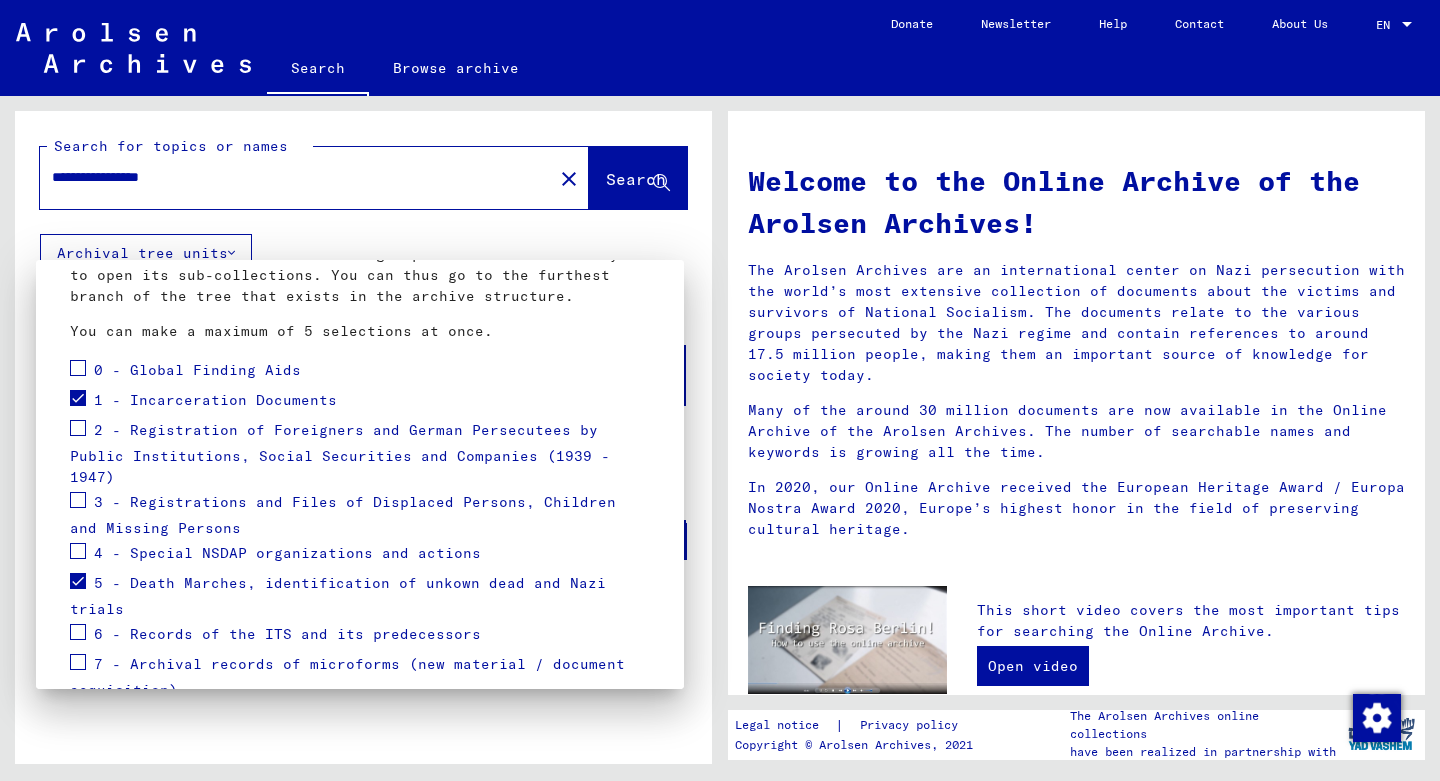 click at bounding box center [78, 632] 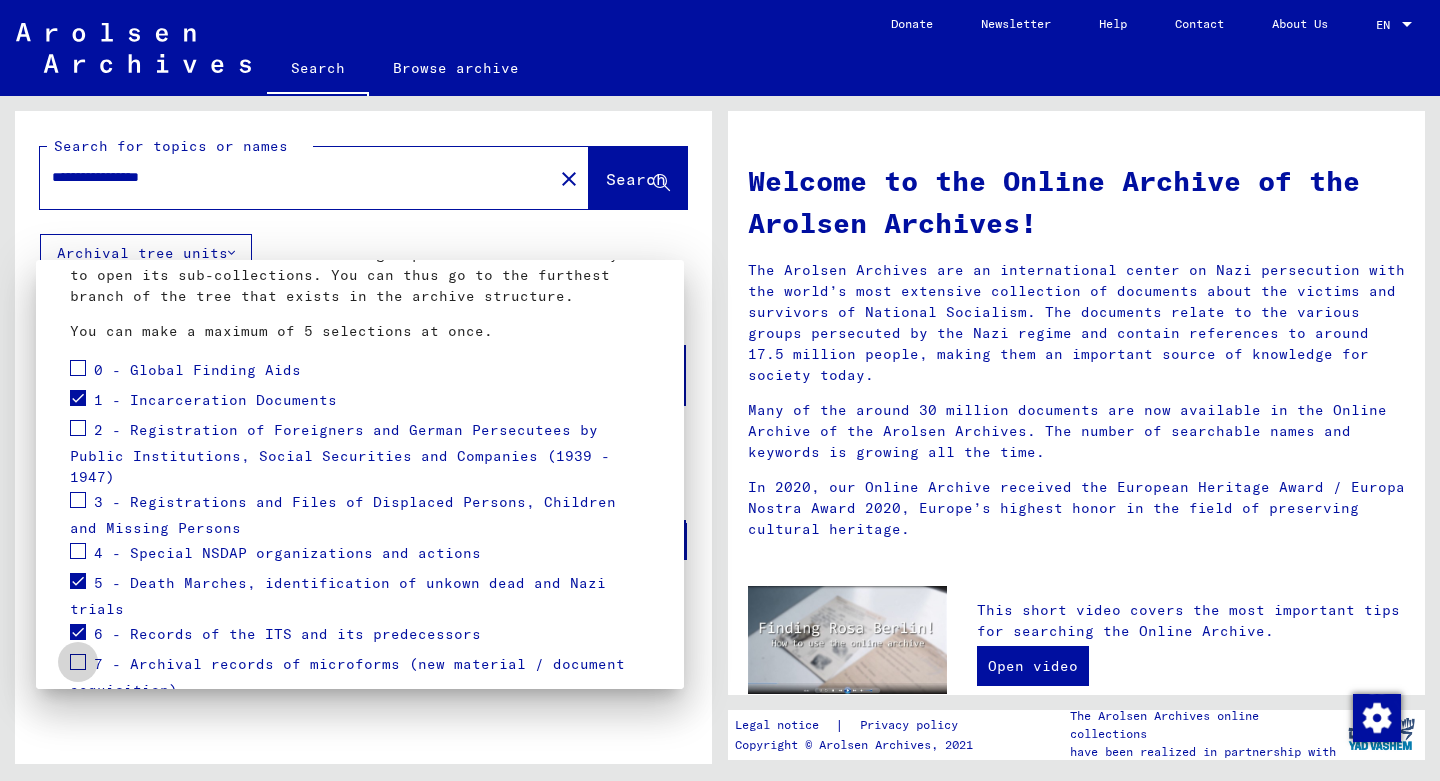 click at bounding box center (78, 662) 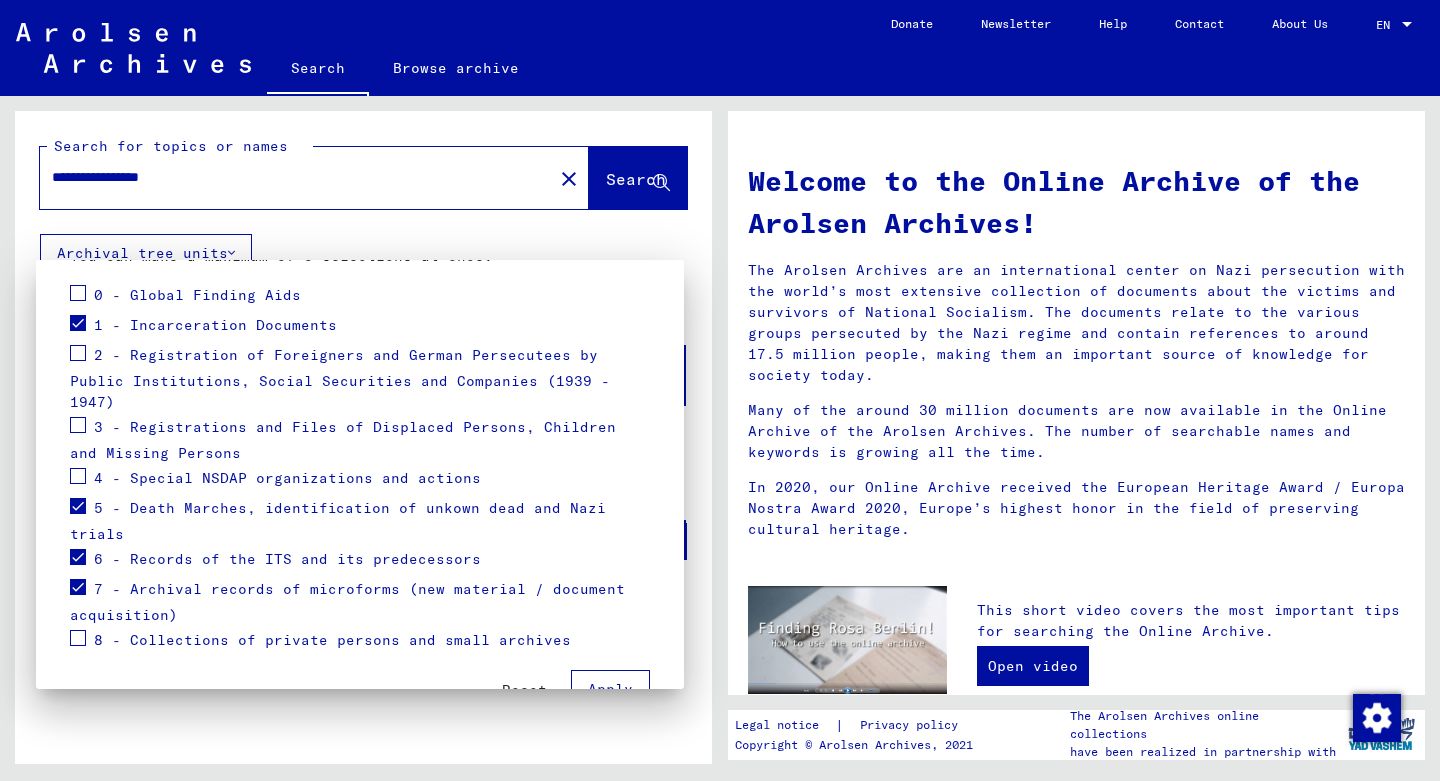 scroll, scrollTop: 238, scrollLeft: 0, axis: vertical 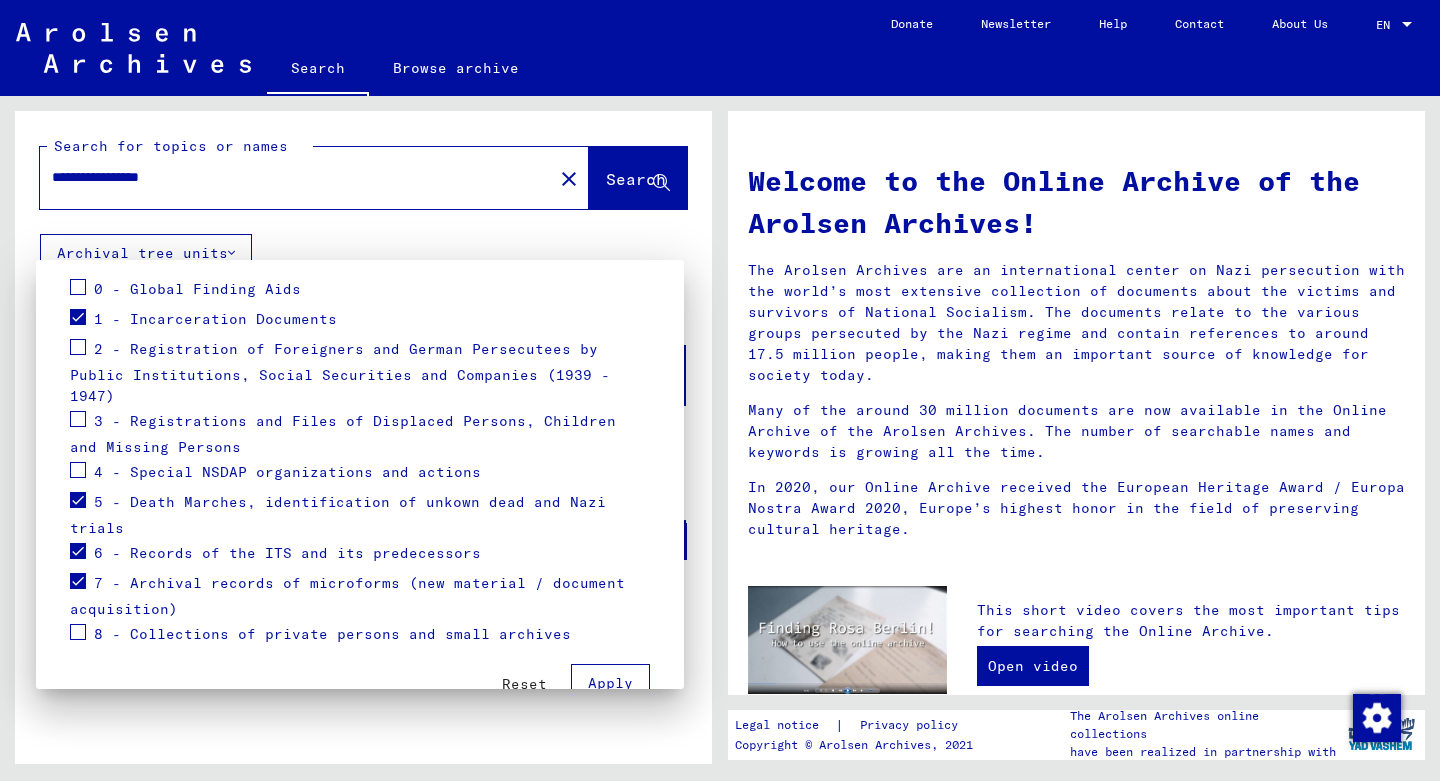 click at bounding box center (78, 632) 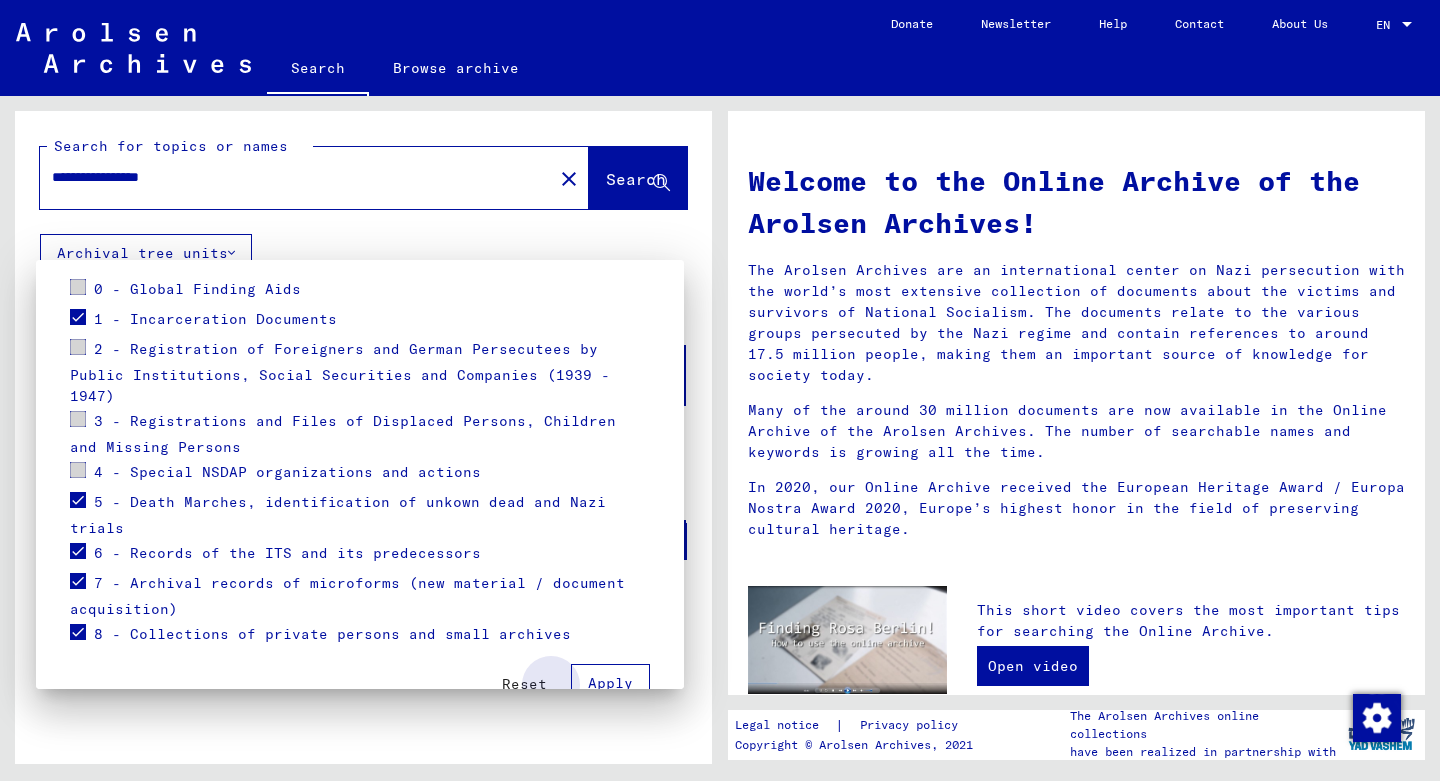 click on "Apply" at bounding box center (610, 683) 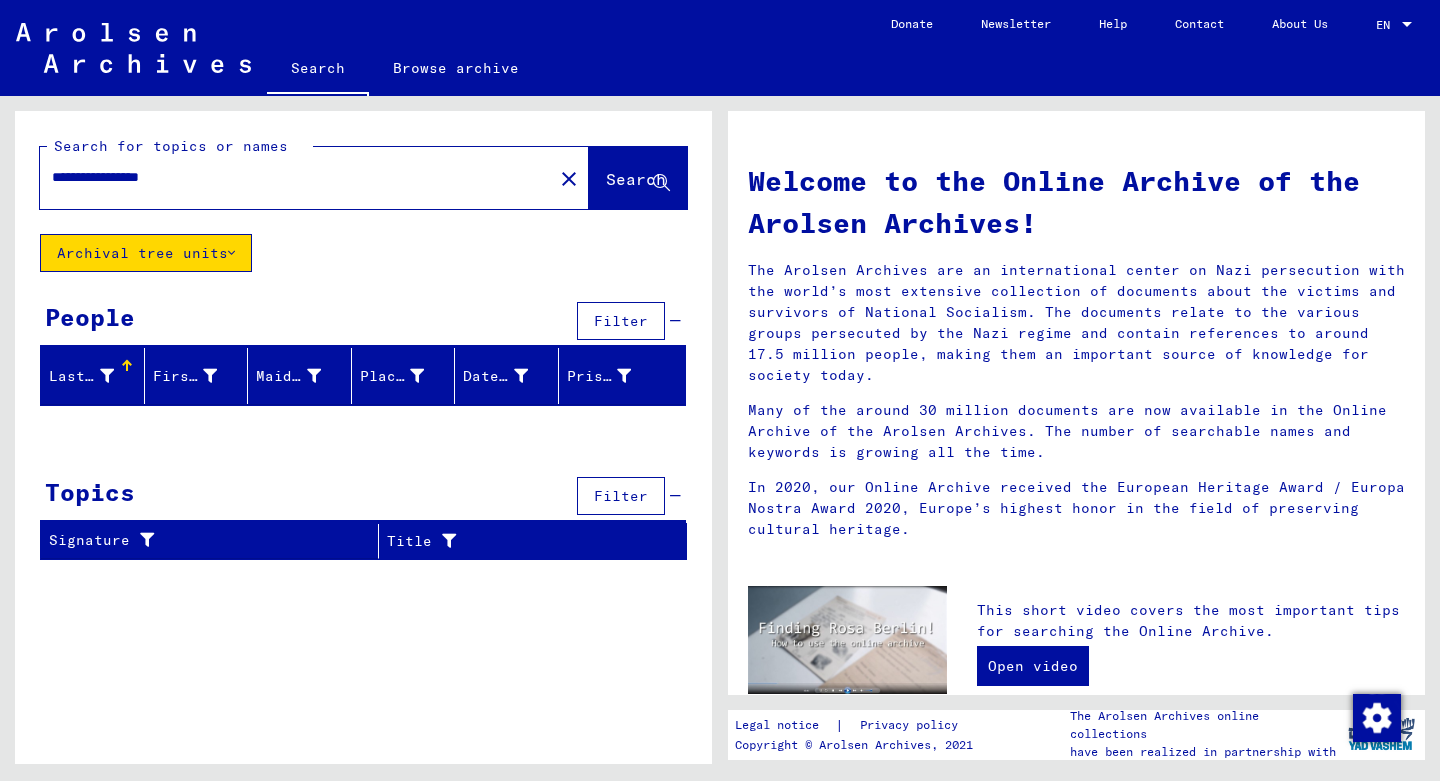 click at bounding box center [127, 366] 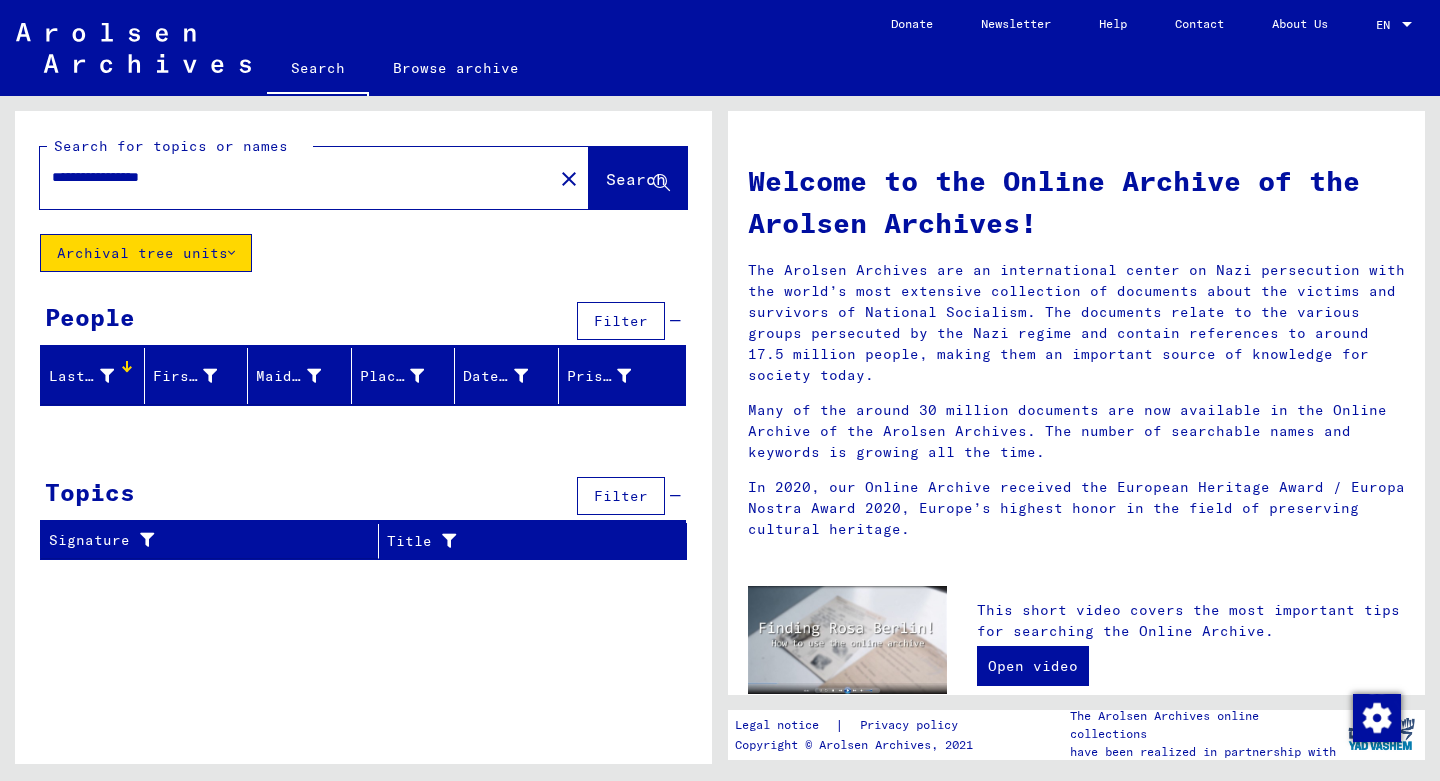 click at bounding box center (107, 376) 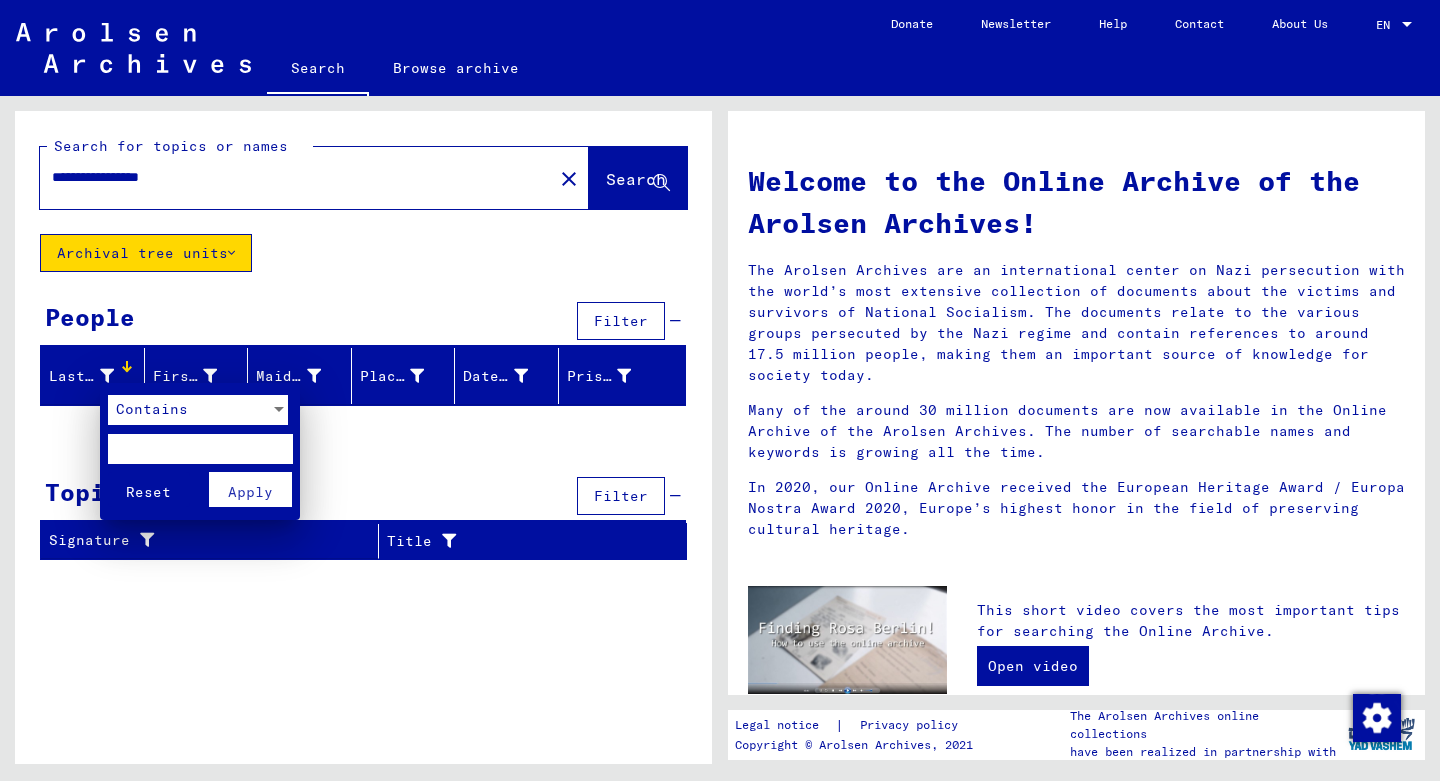 click at bounding box center [279, 410] 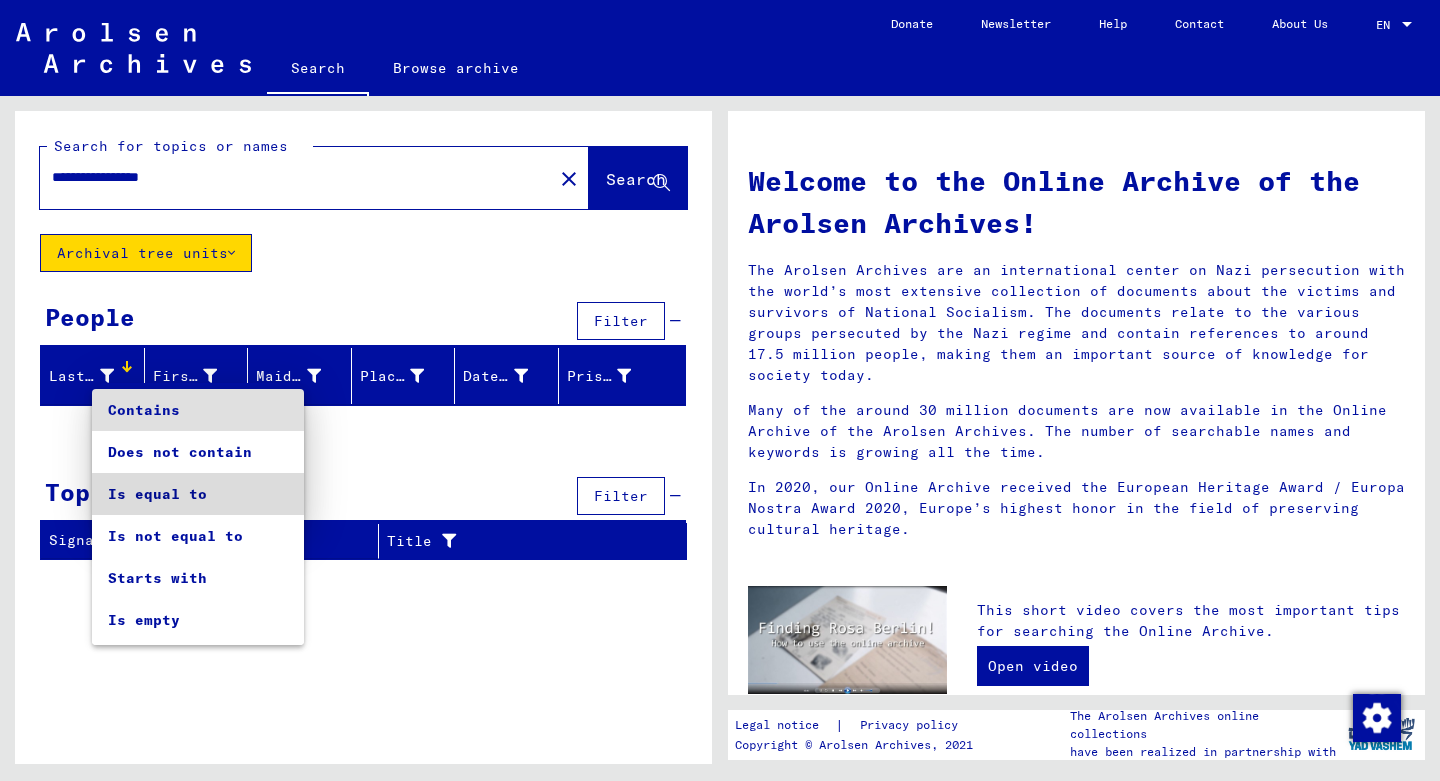 click on "Is equal to" at bounding box center (198, 494) 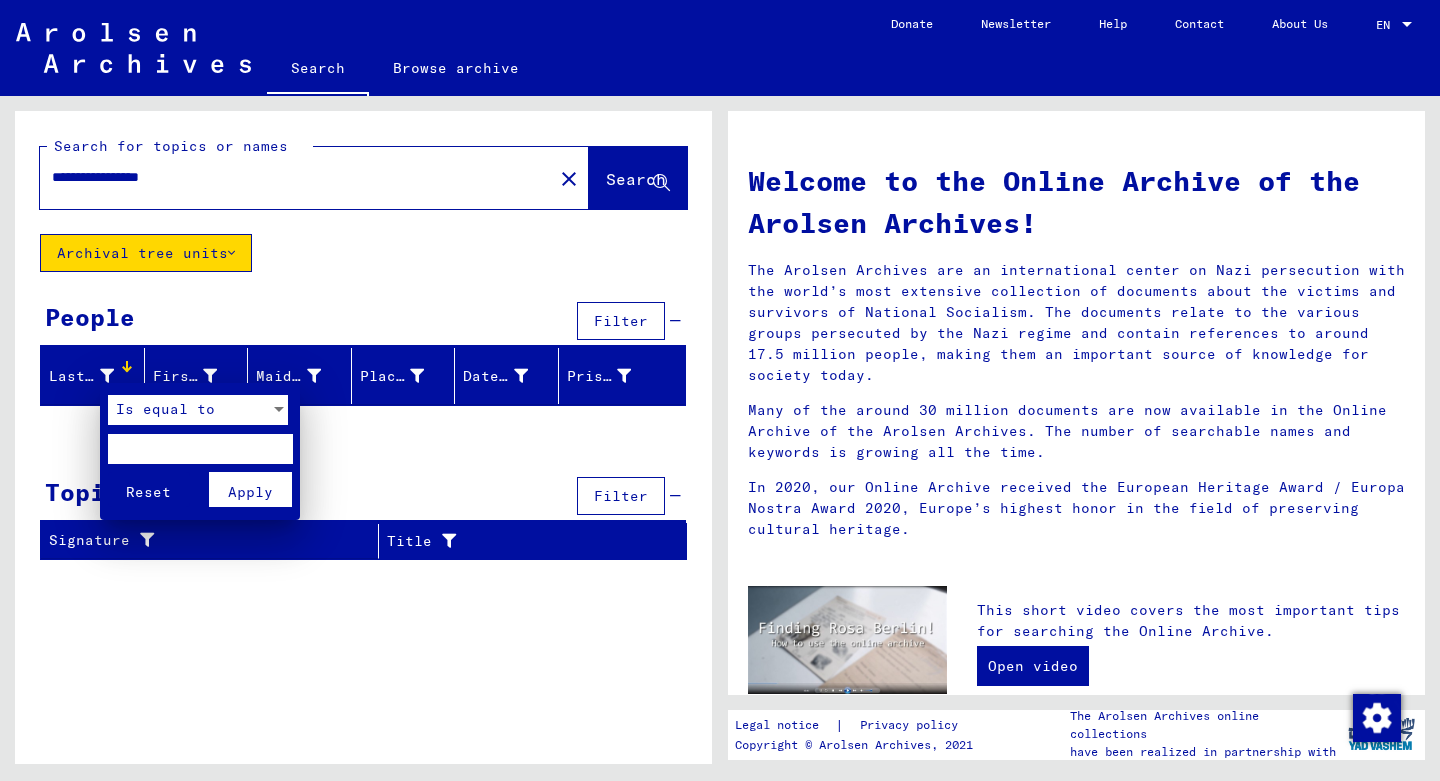 click at bounding box center [200, 449] 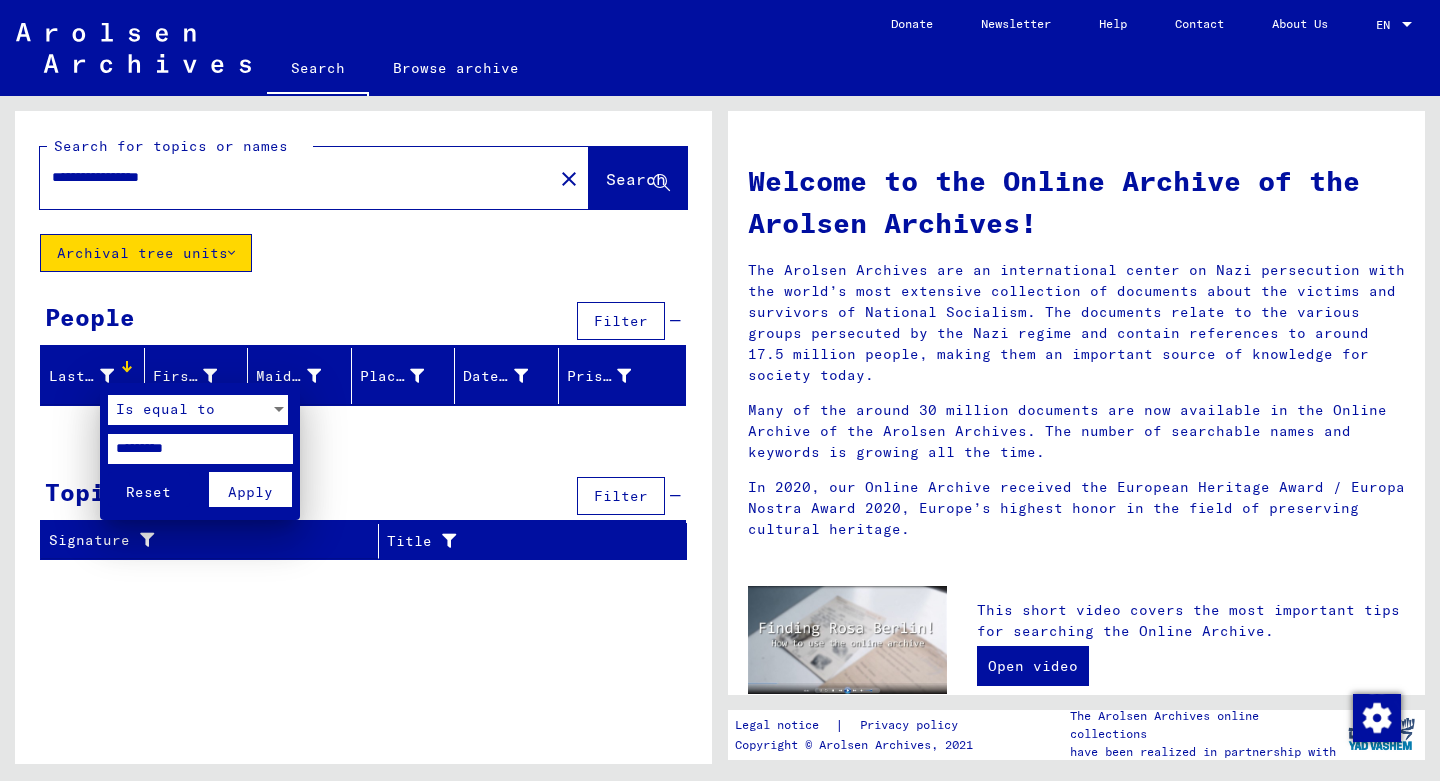 type on "*********" 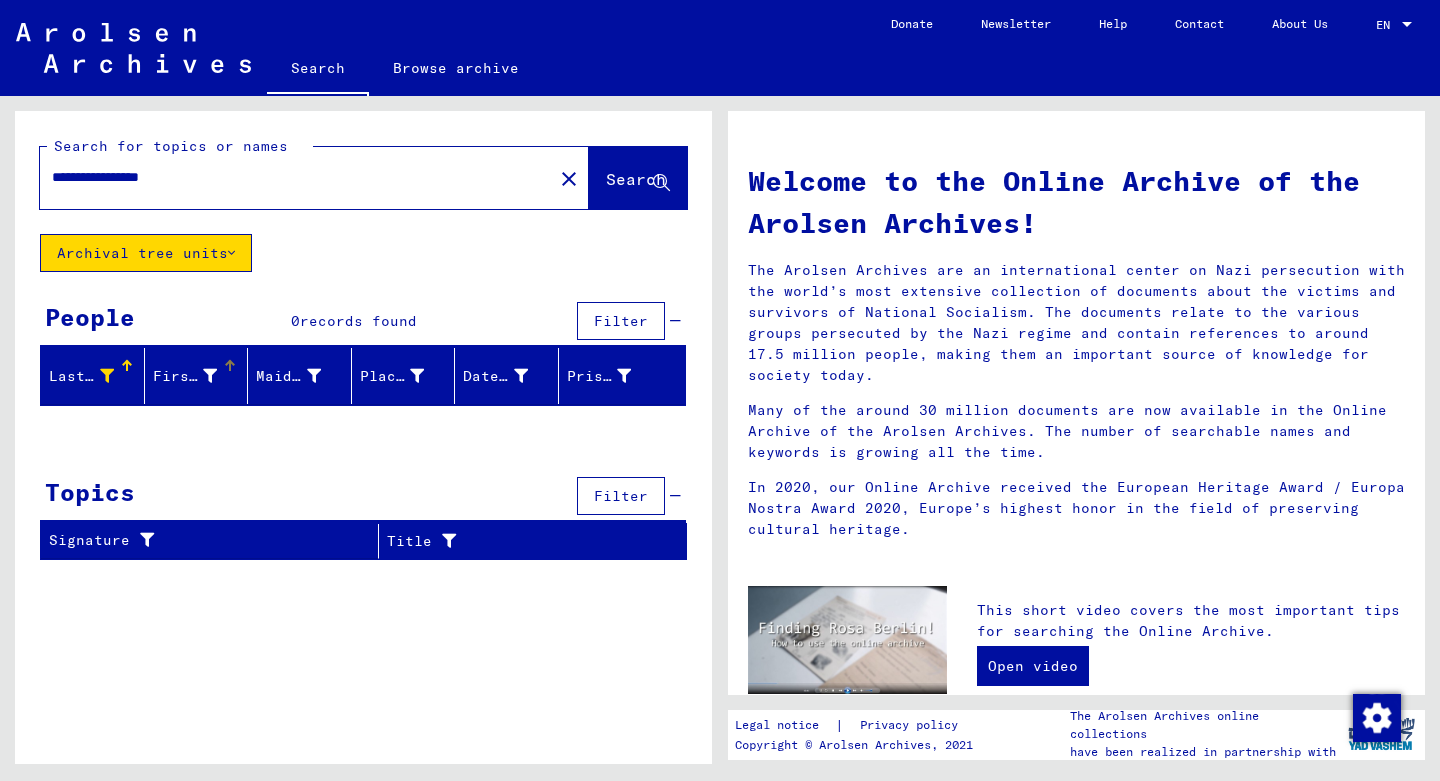 click at bounding box center (210, 376) 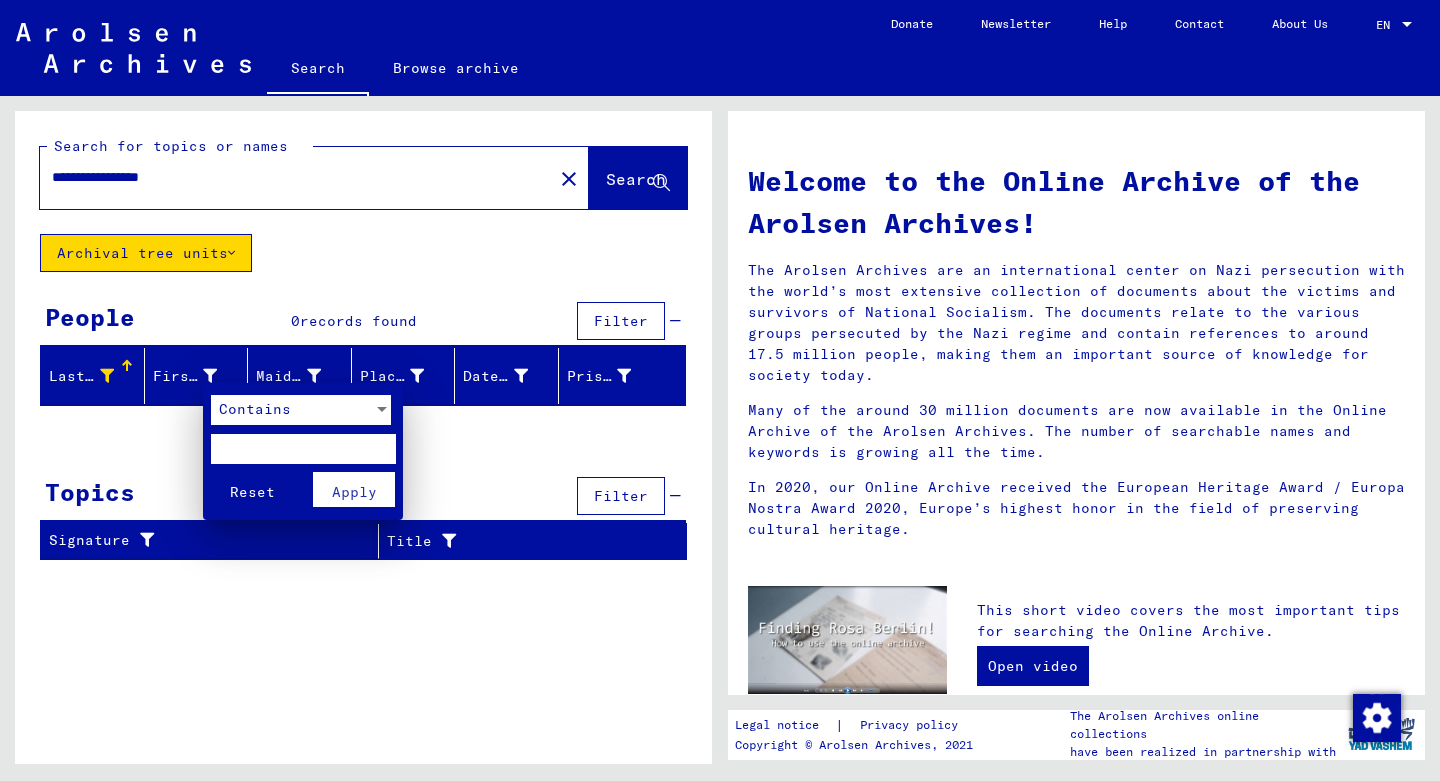 click at bounding box center [382, 409] 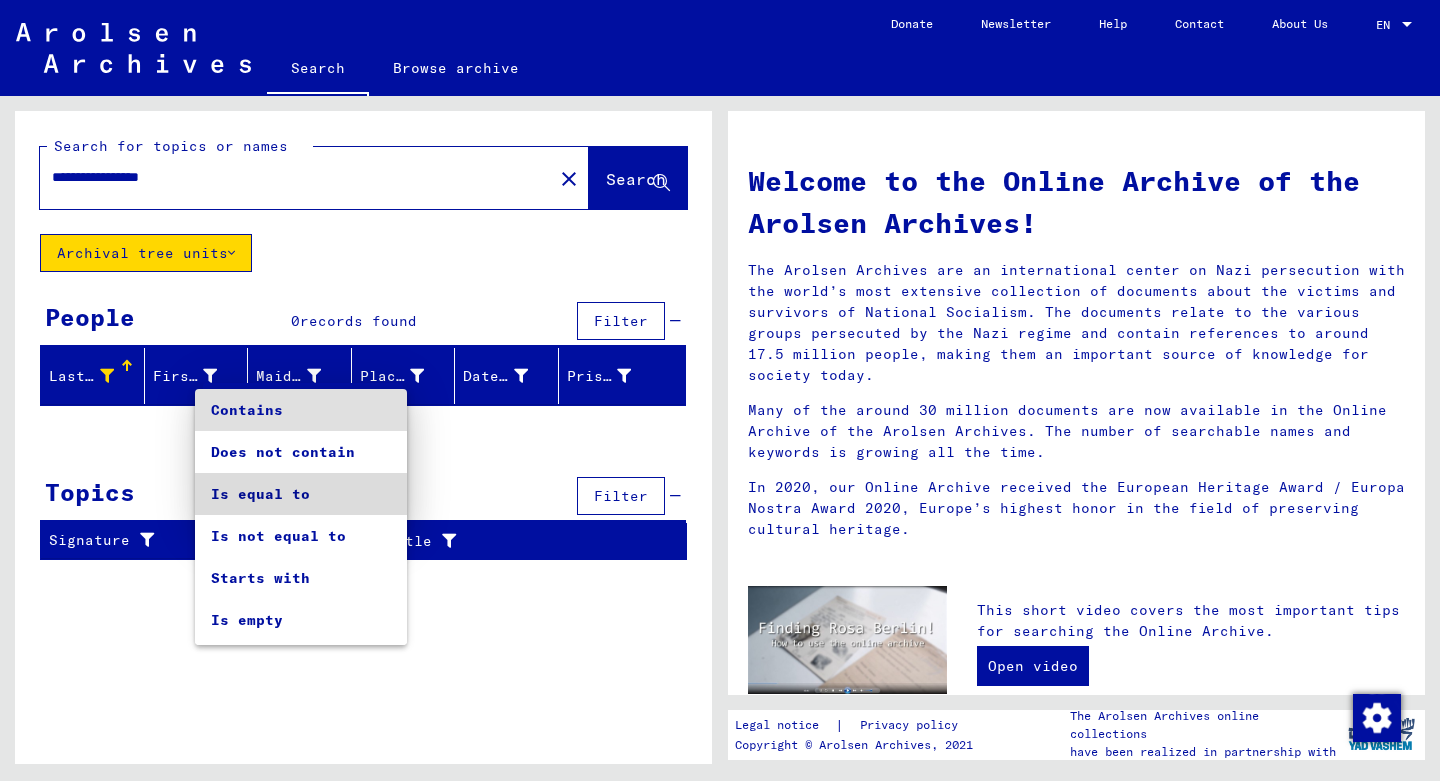 click on "Is equal to" at bounding box center (301, 494) 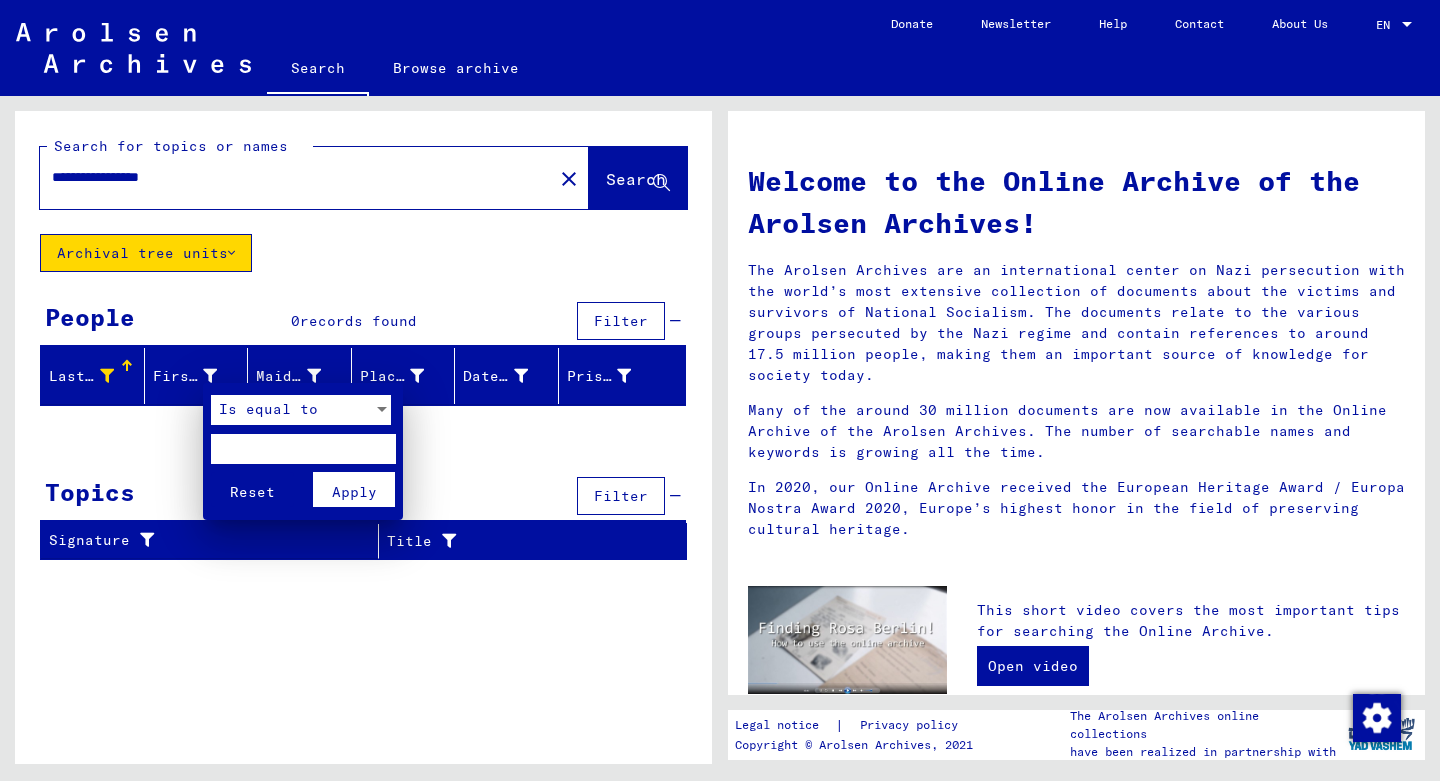 click at bounding box center (303, 449) 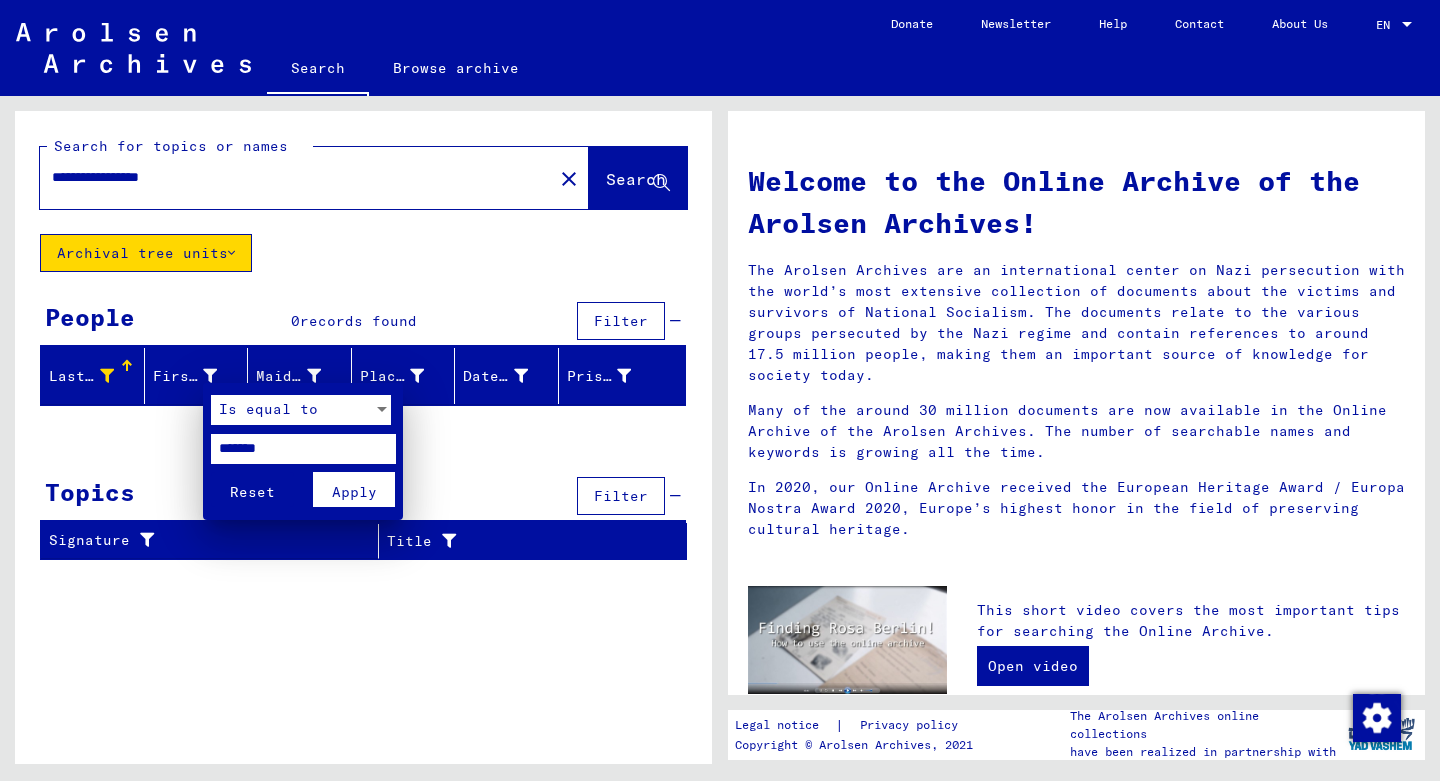 type on "*******" 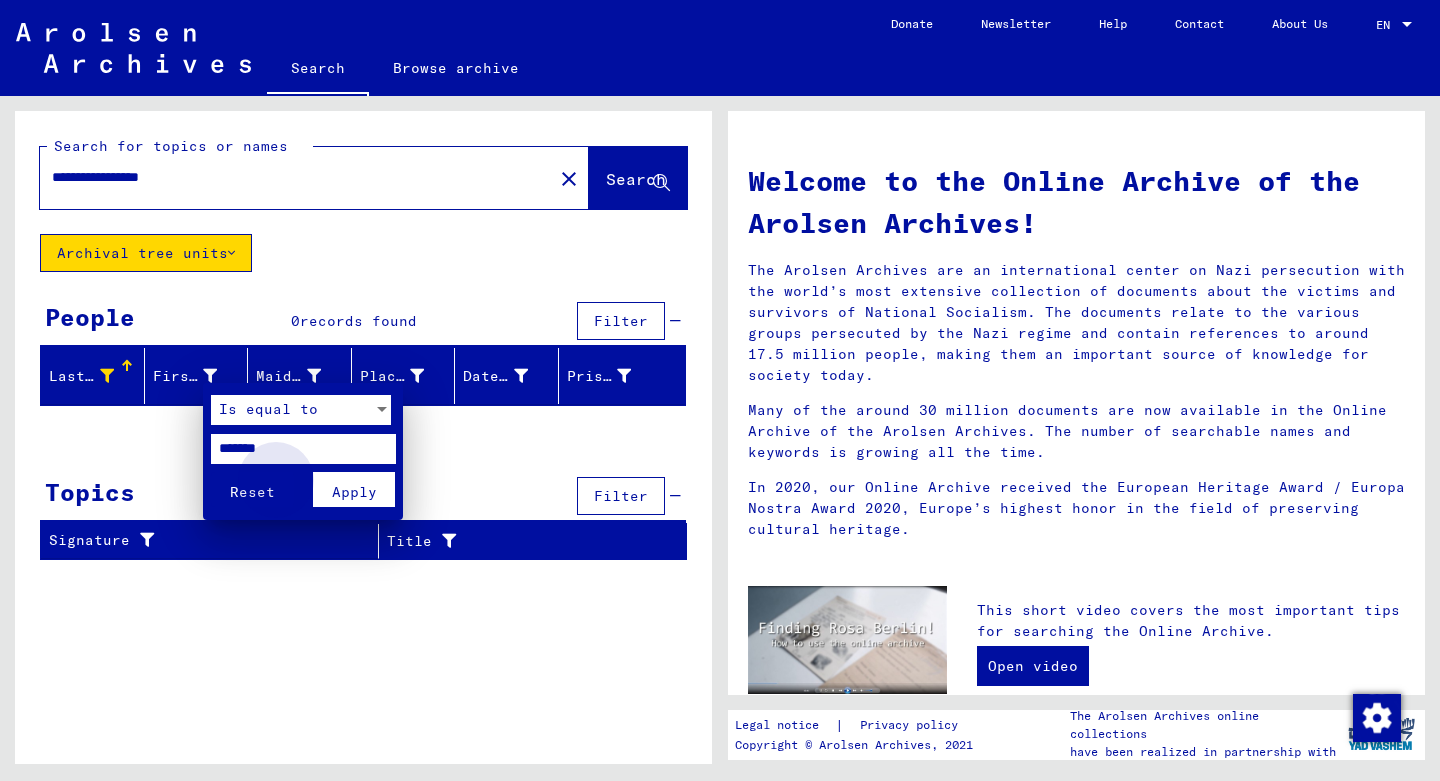click on "Apply" at bounding box center (354, 492) 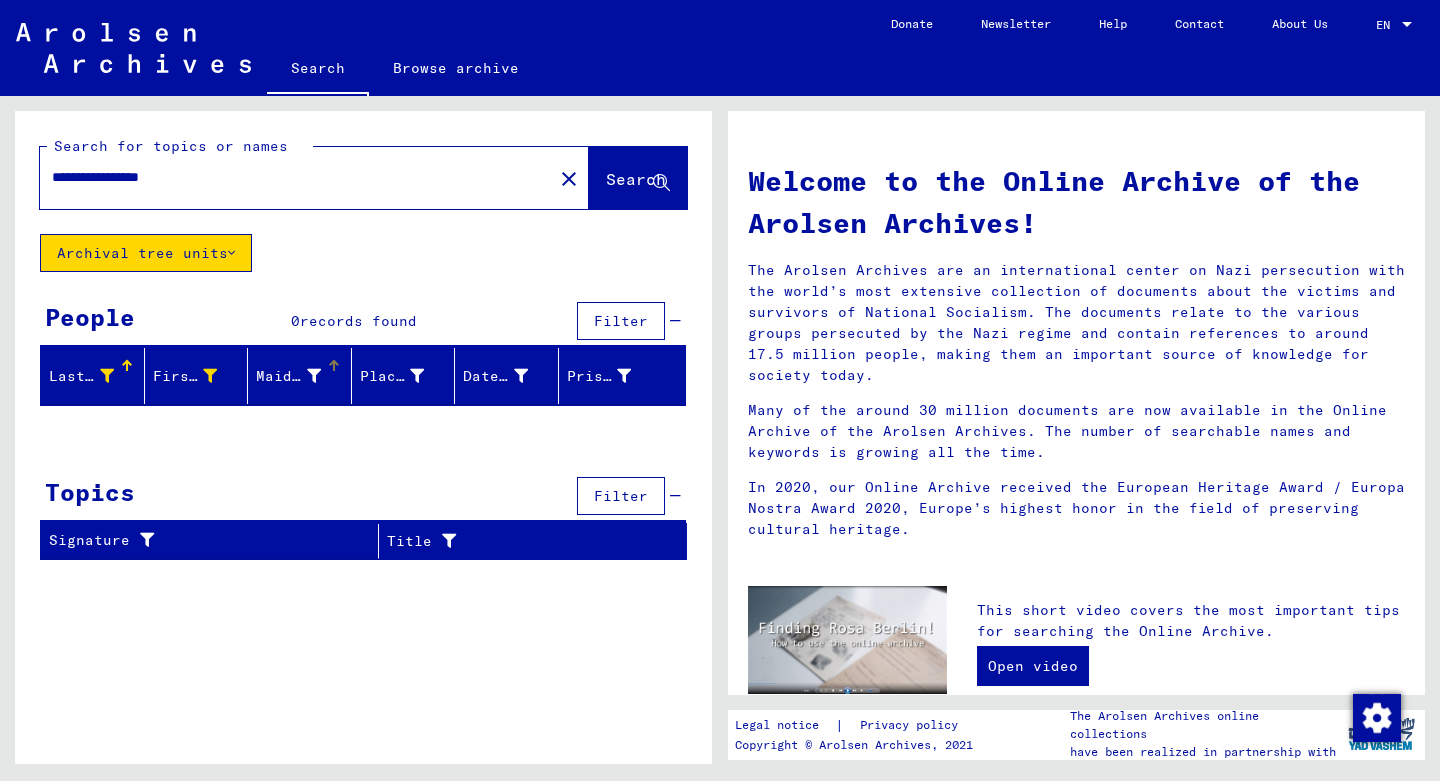 click at bounding box center (334, 366) 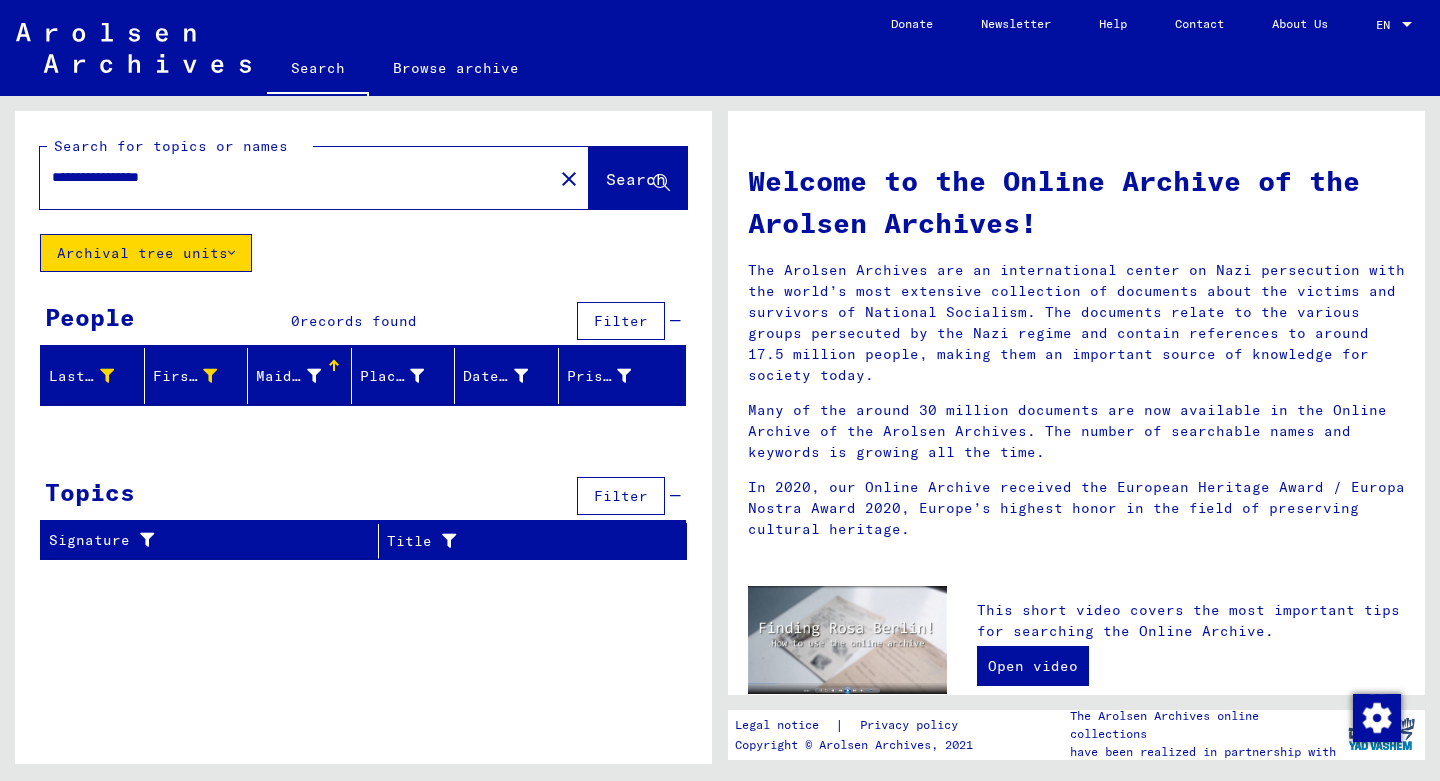 click at bounding box center (314, 376) 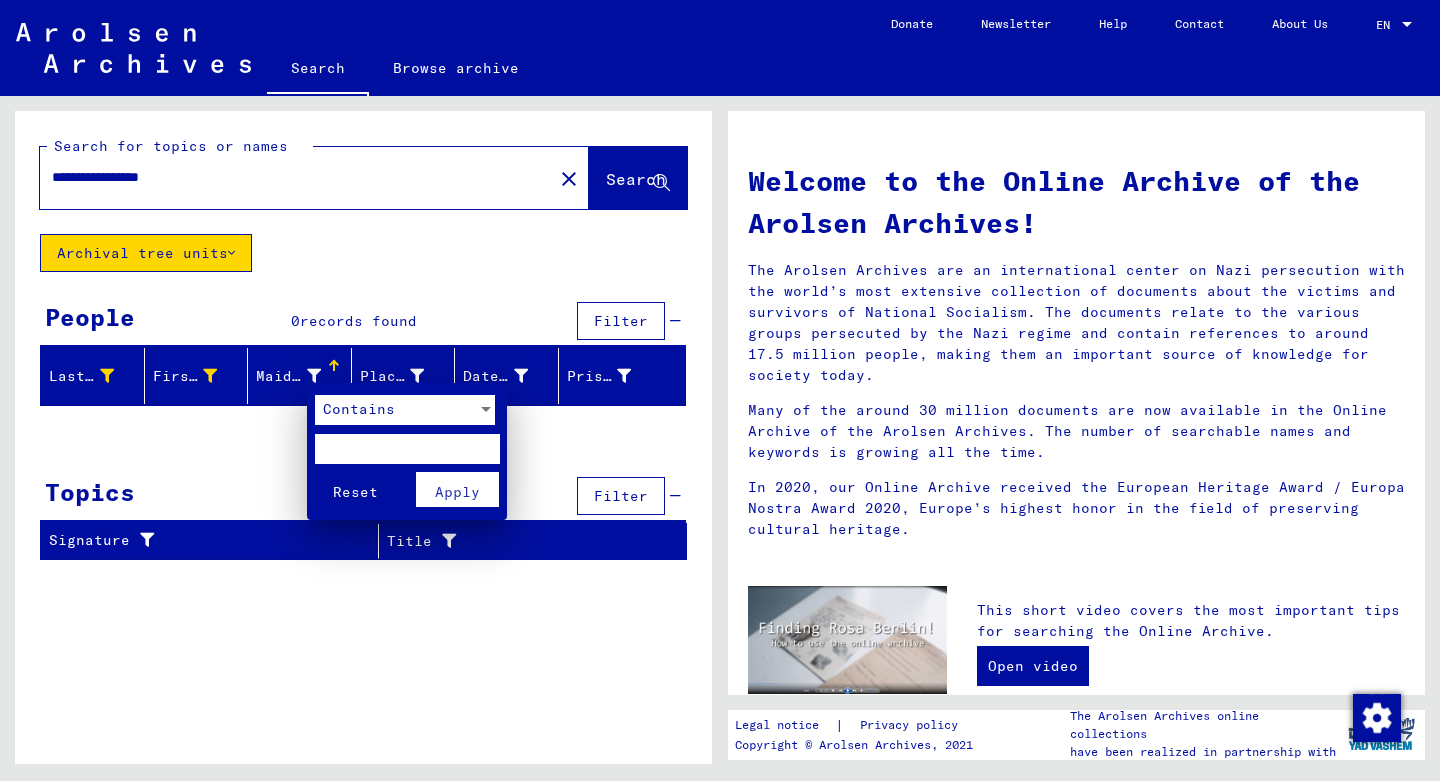 click at bounding box center (486, 410) 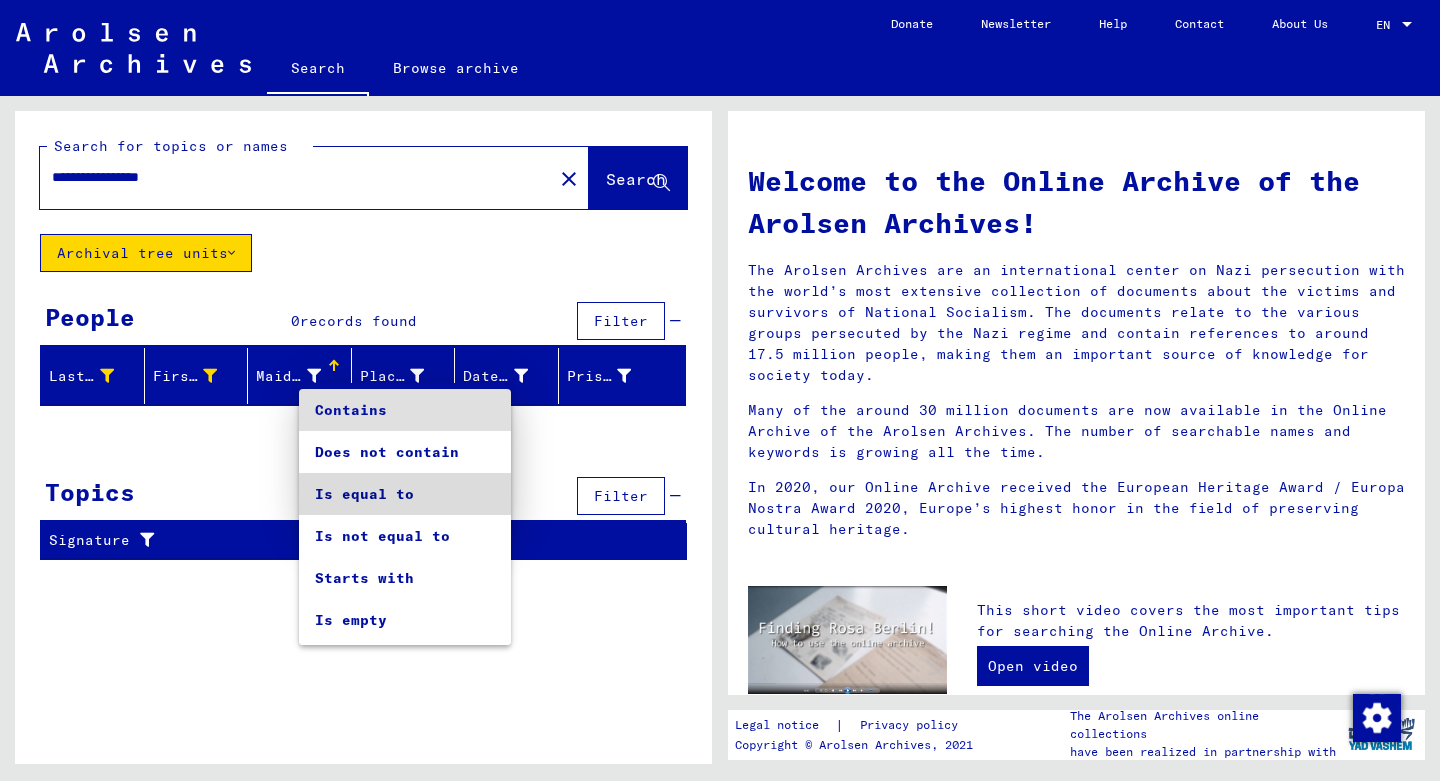 click on "Is equal to" at bounding box center [405, 494] 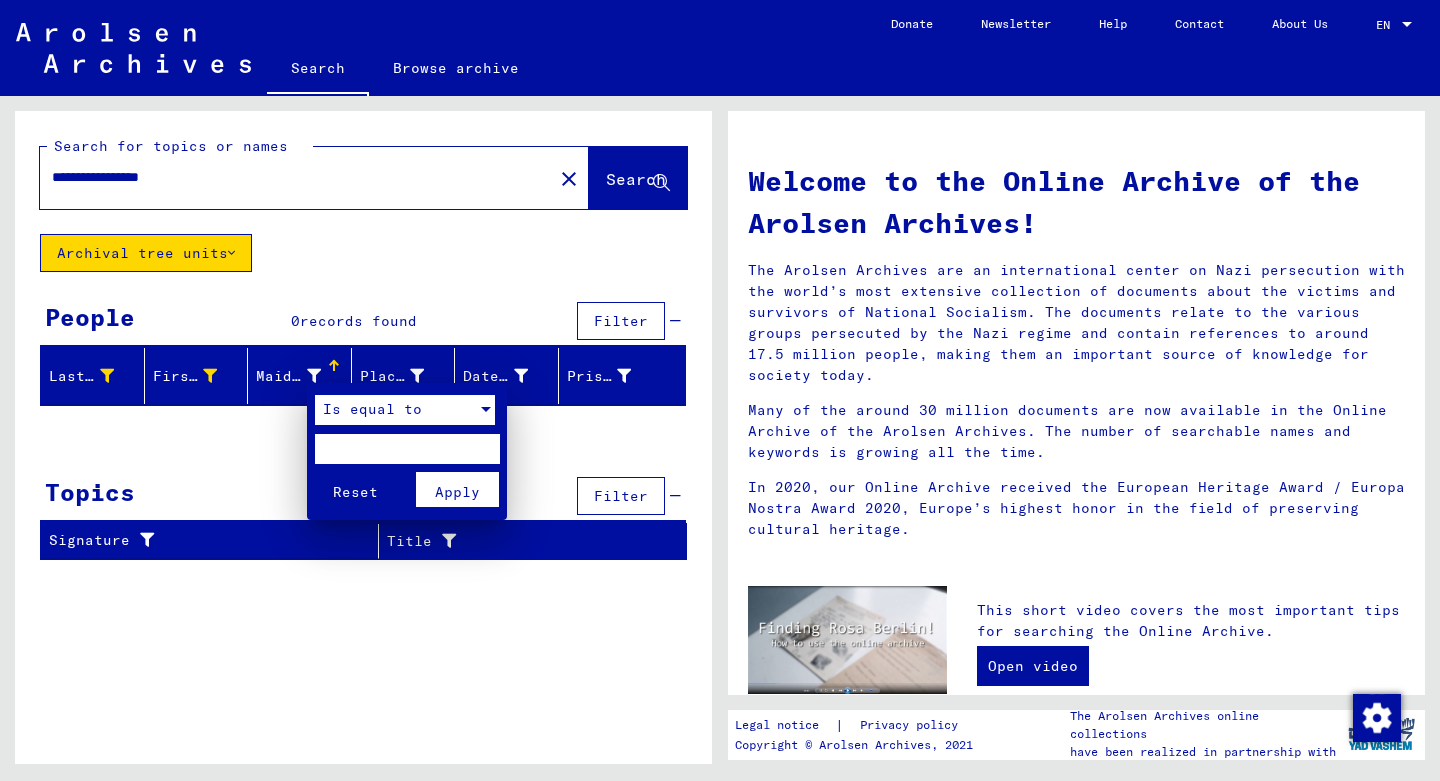 click at bounding box center [407, 449] 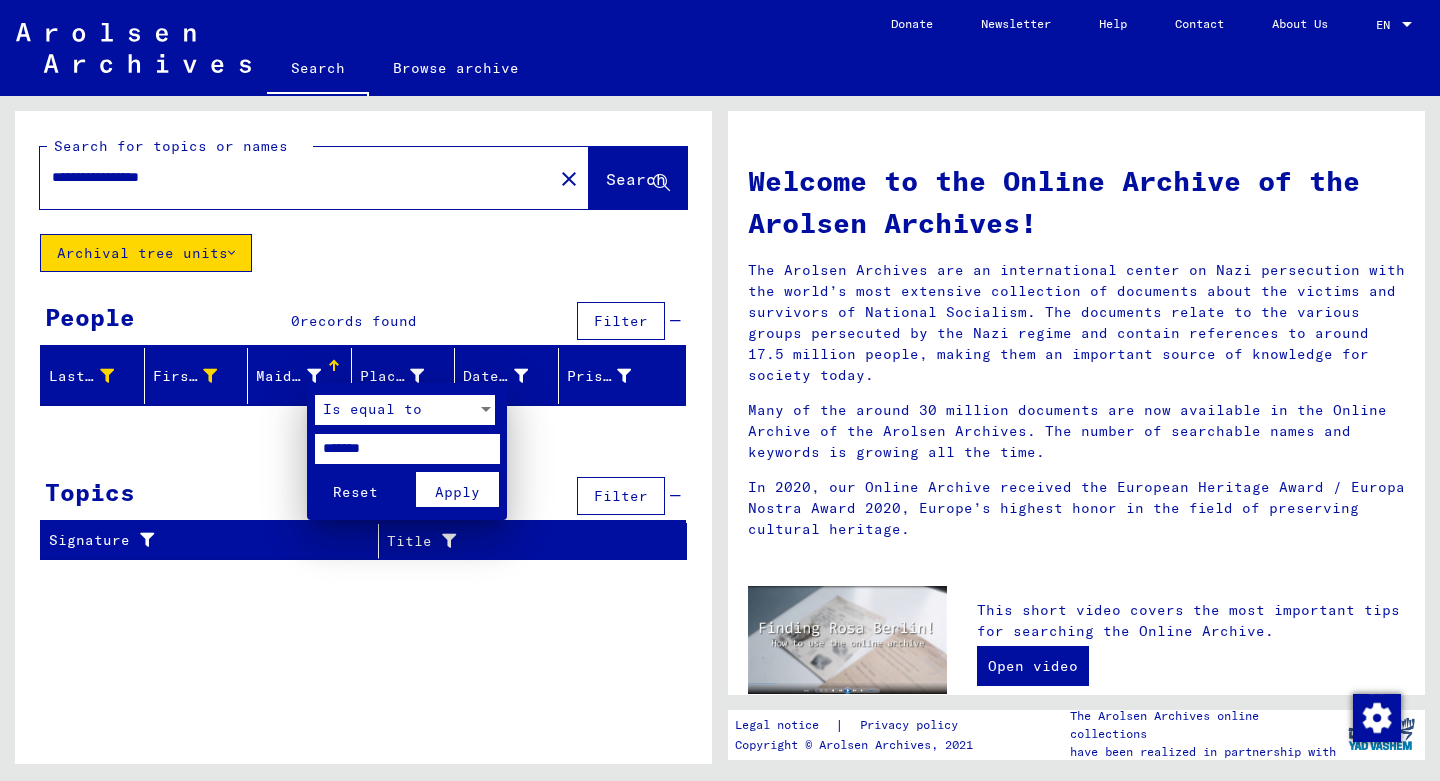 type on "*******" 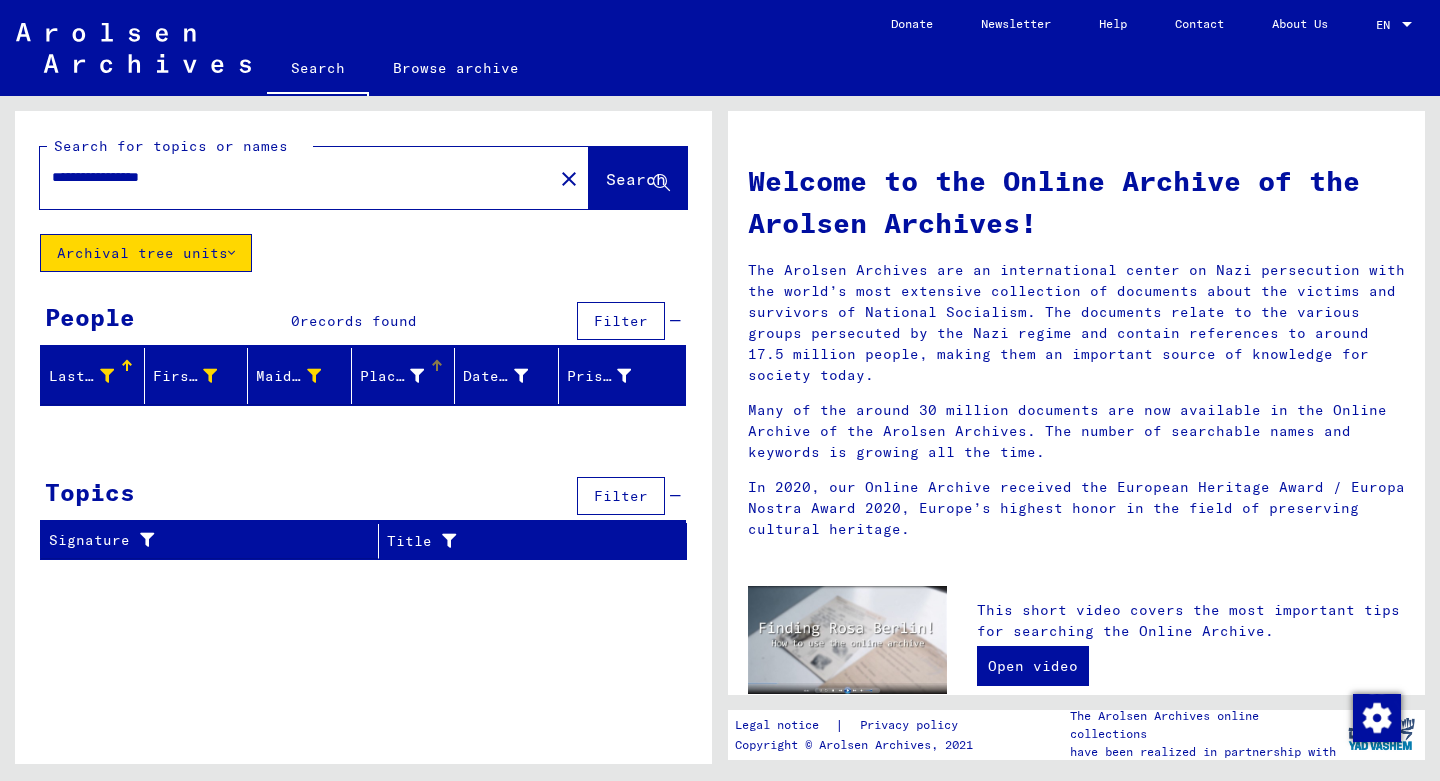 click at bounding box center [435, 363] 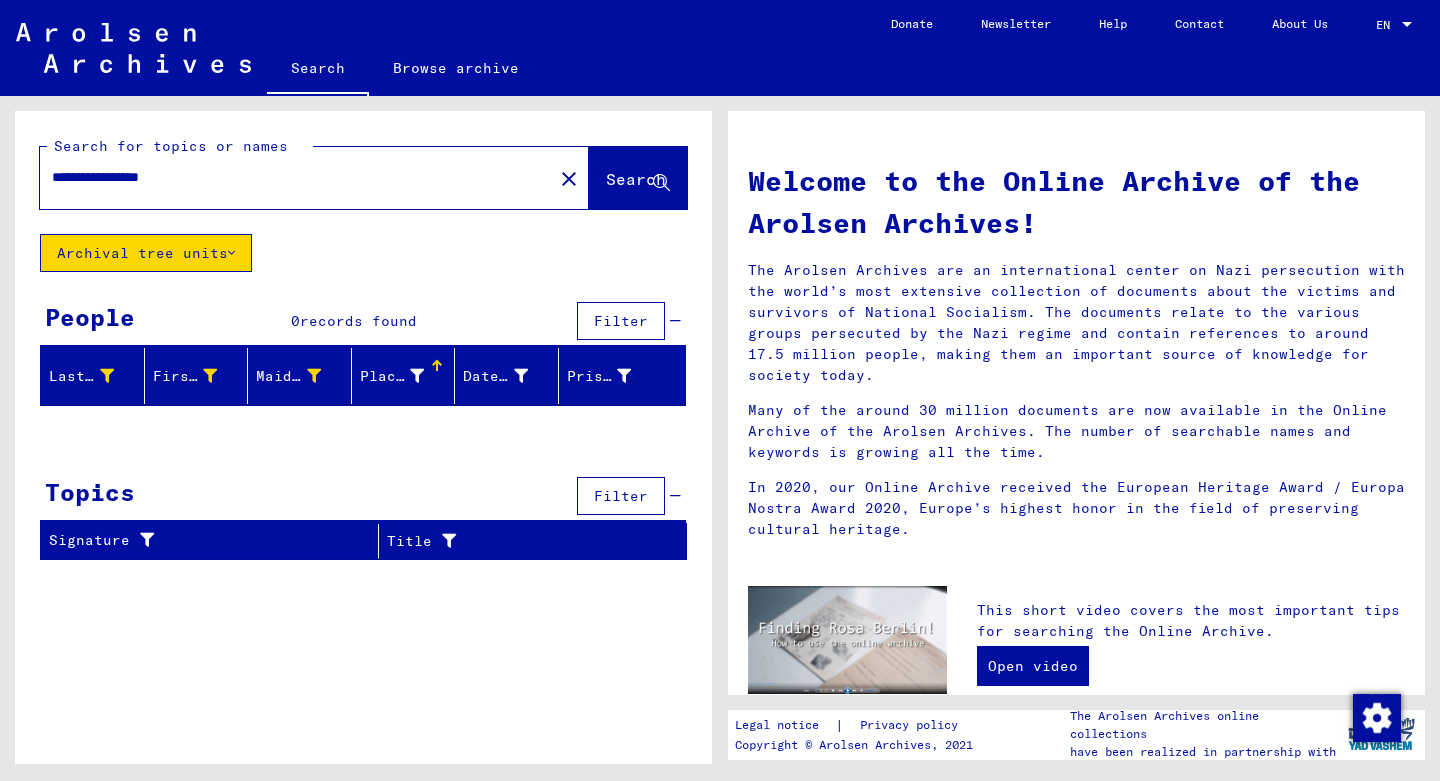 click at bounding box center [417, 376] 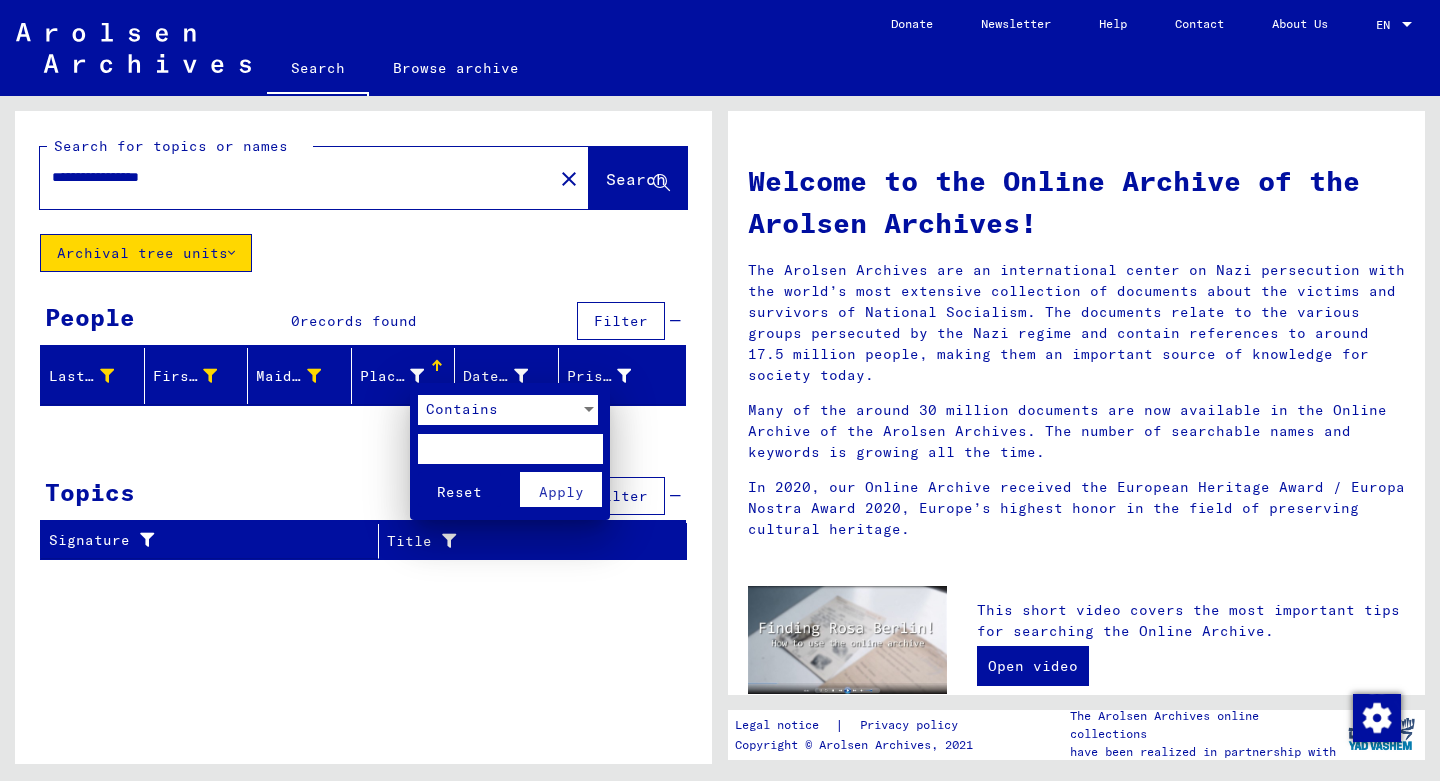 click at bounding box center (589, 410) 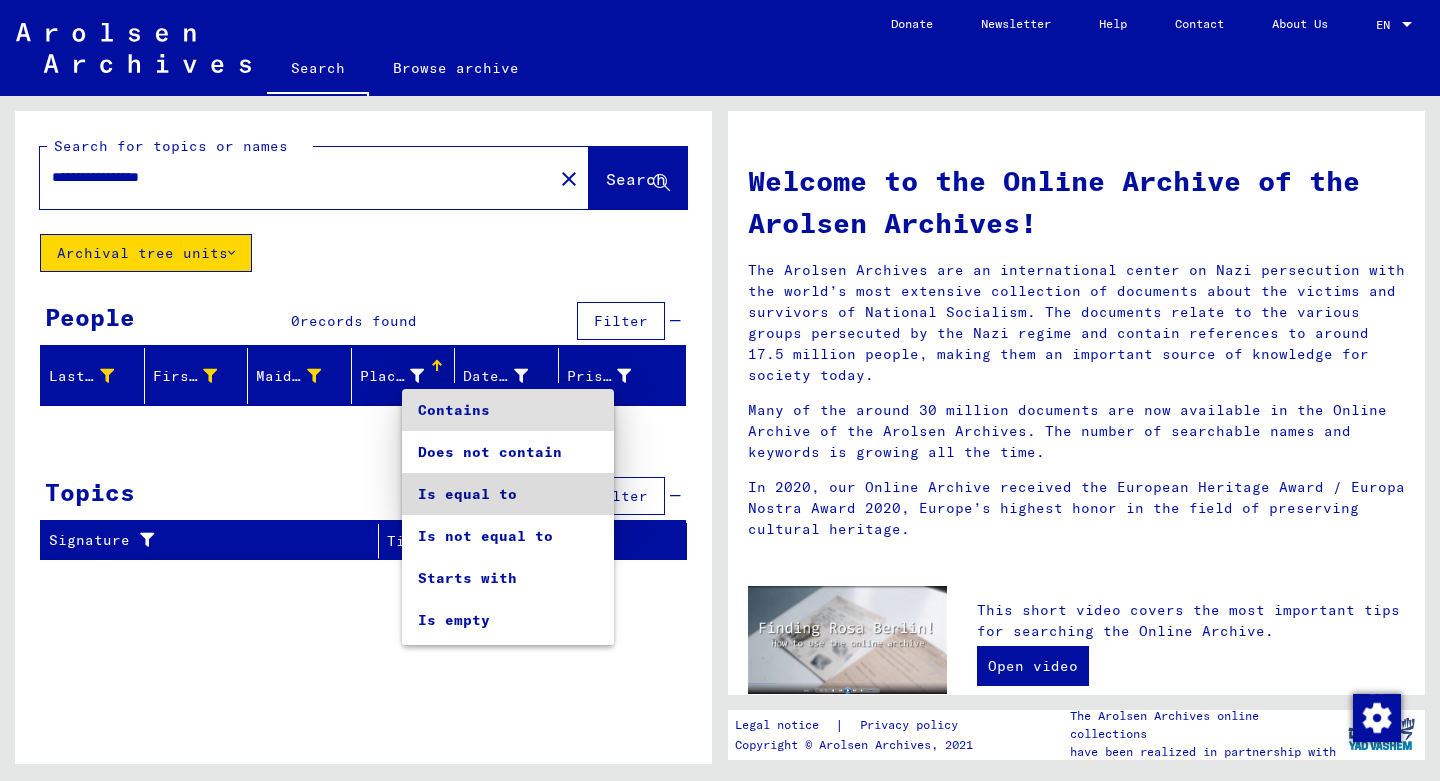 click on "Is equal to" at bounding box center [508, 494] 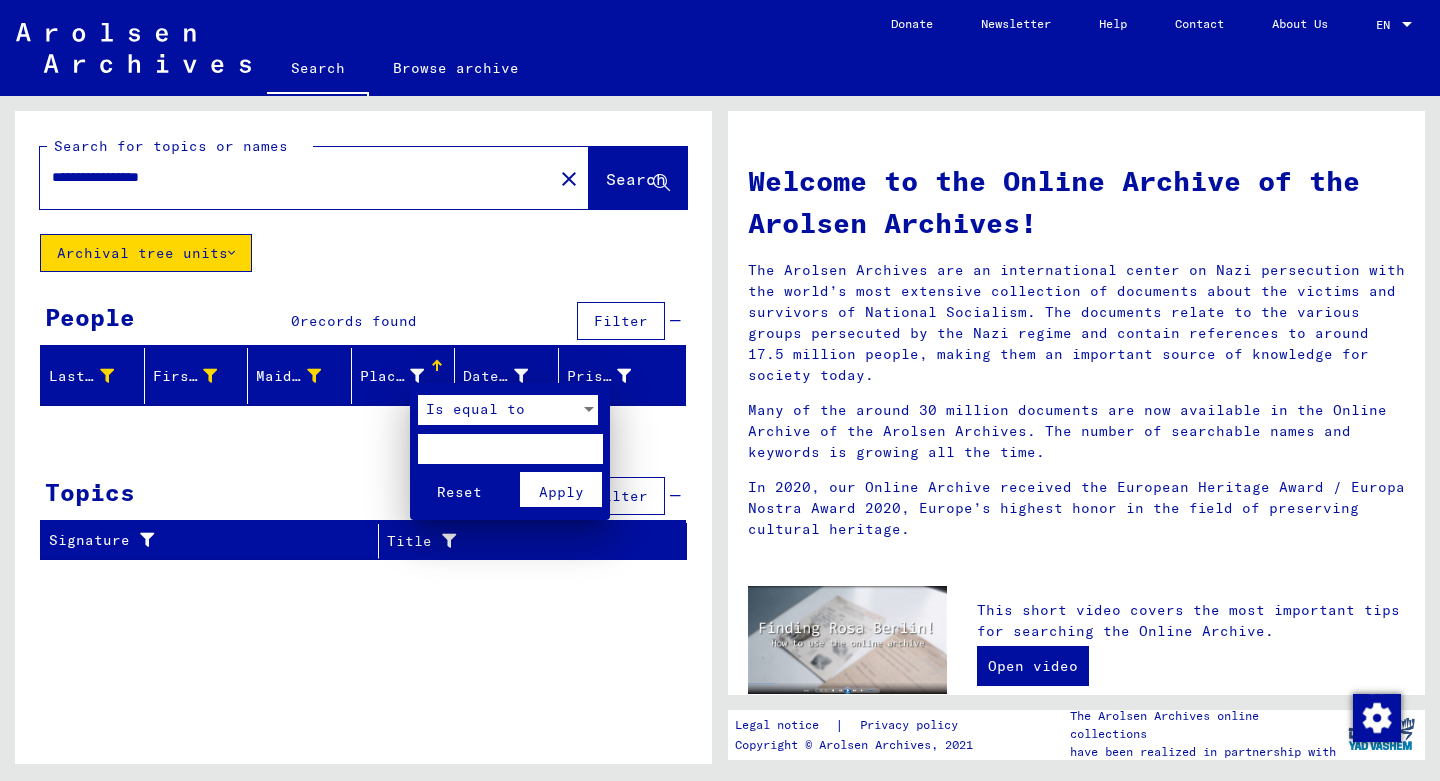 click at bounding box center (510, 449) 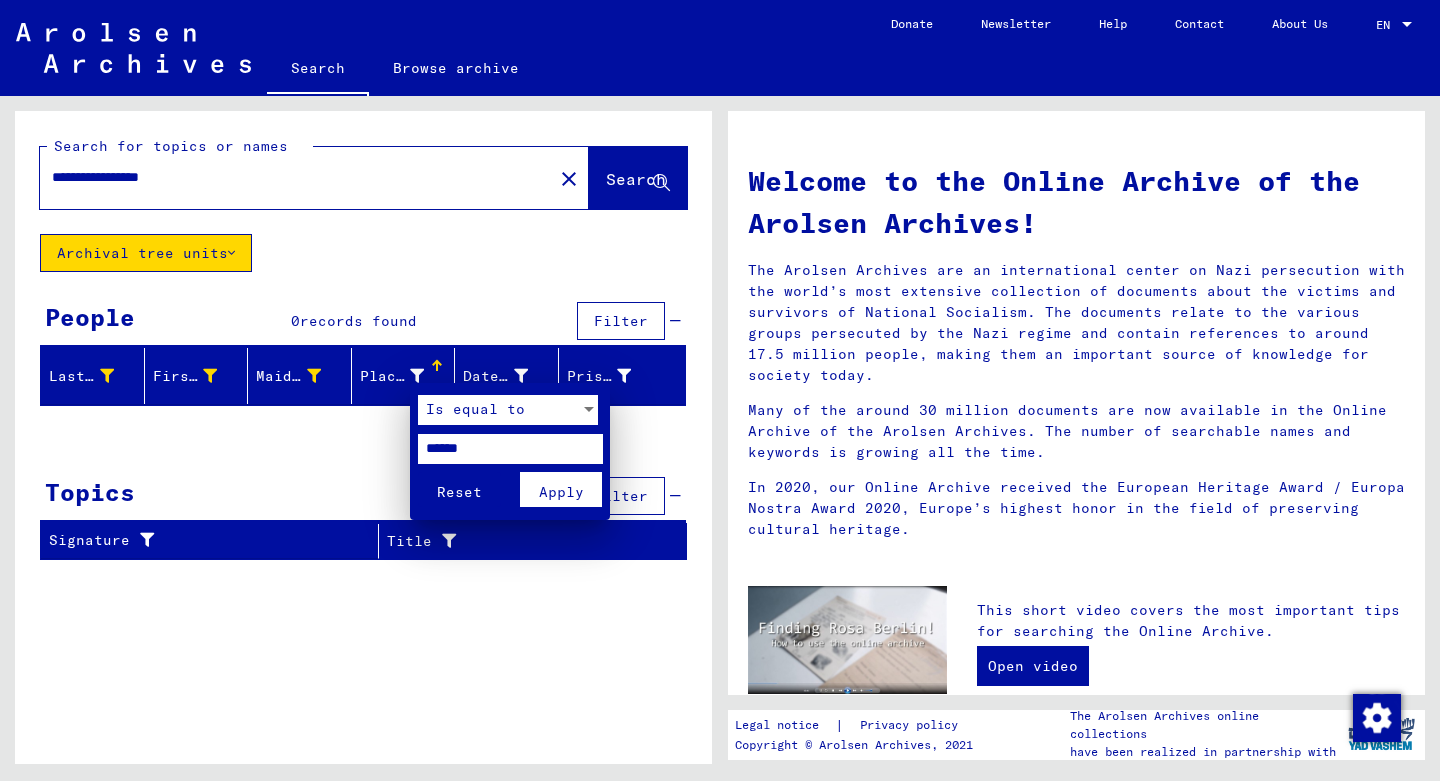 type on "******" 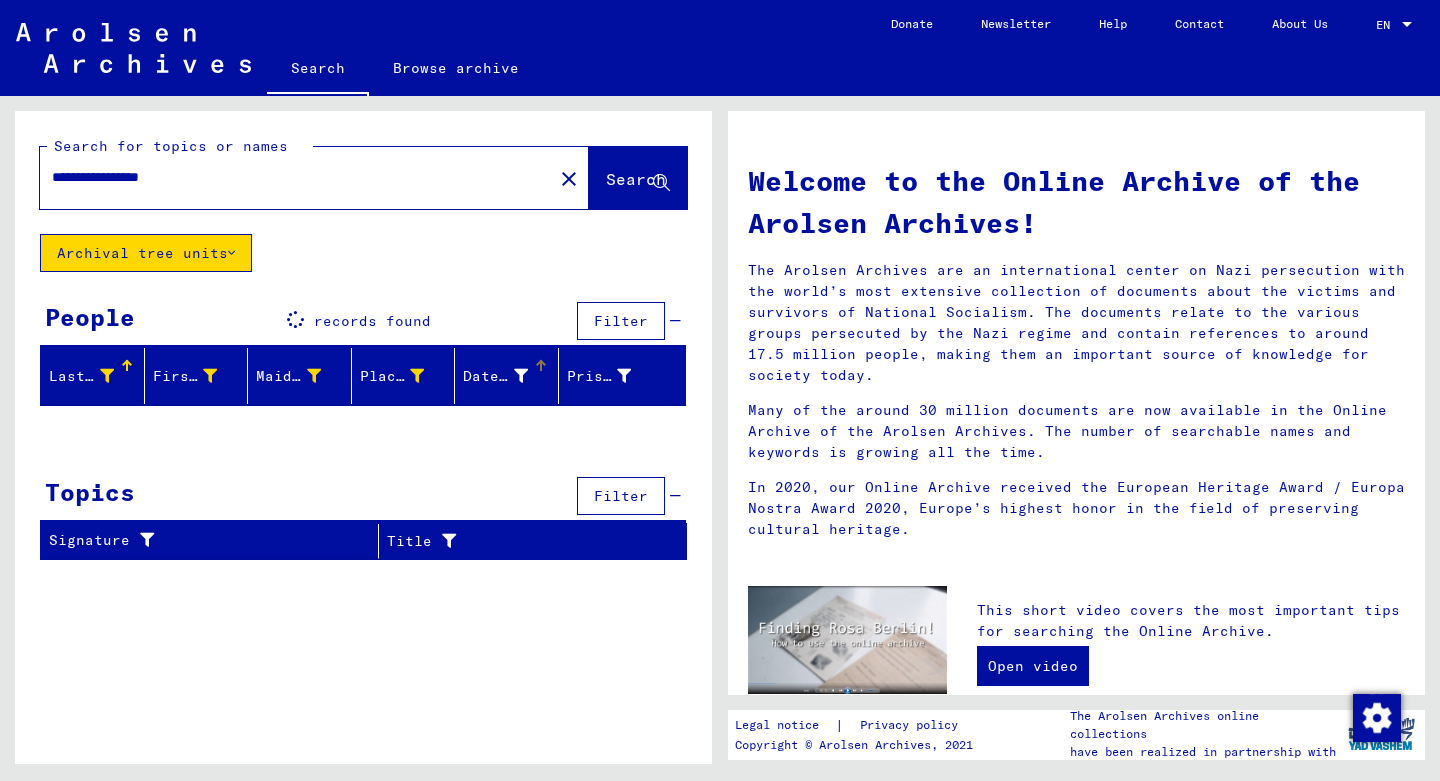click at bounding box center [521, 376] 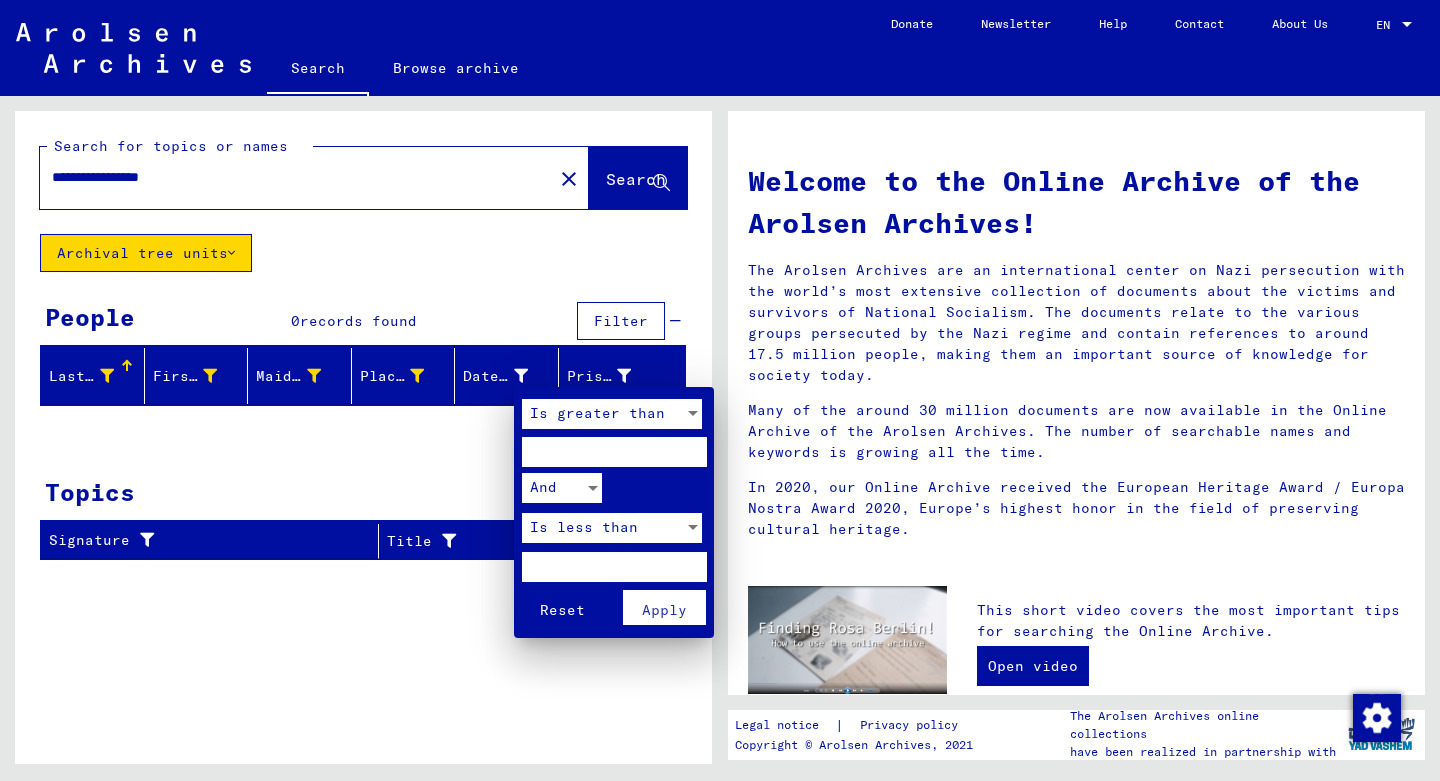 click at bounding box center [720, 390] 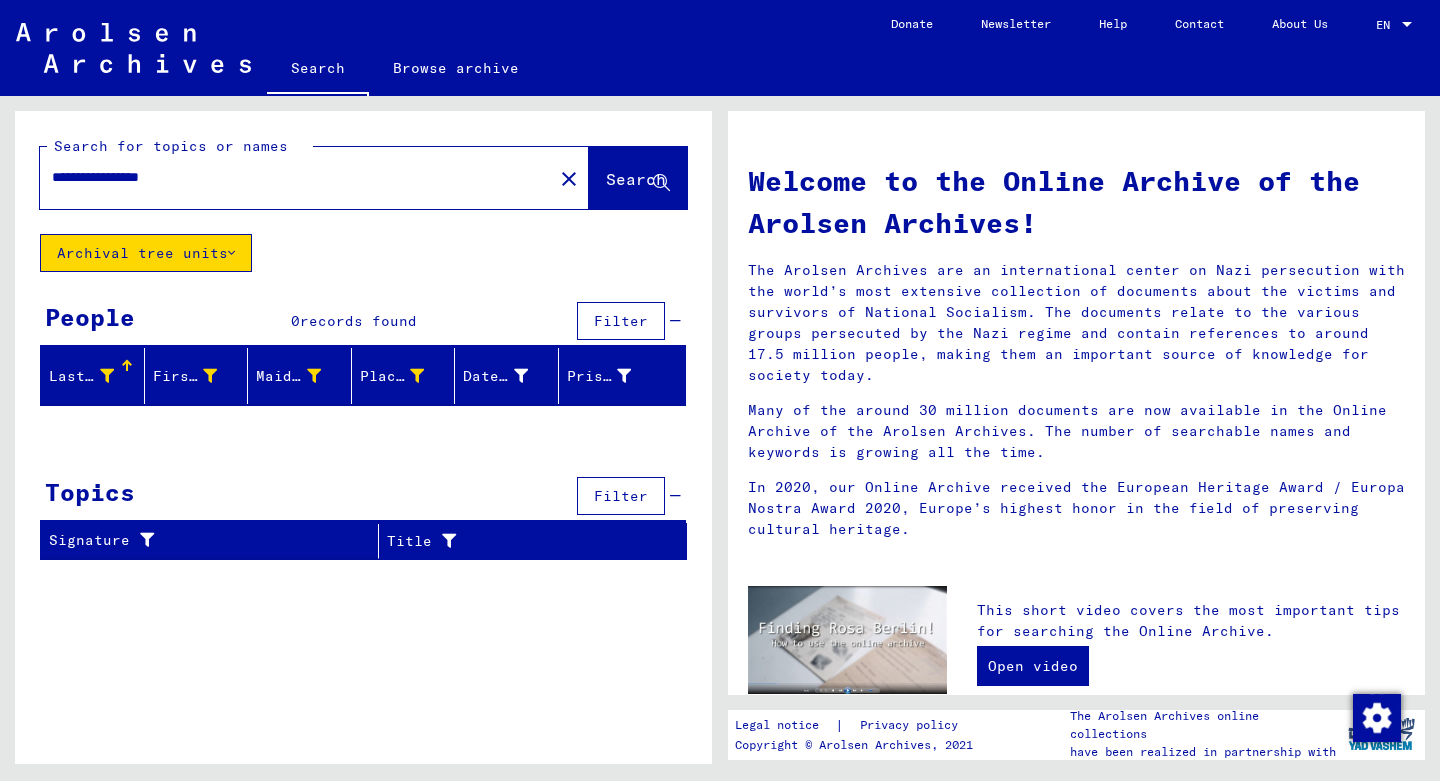 click on "Search" 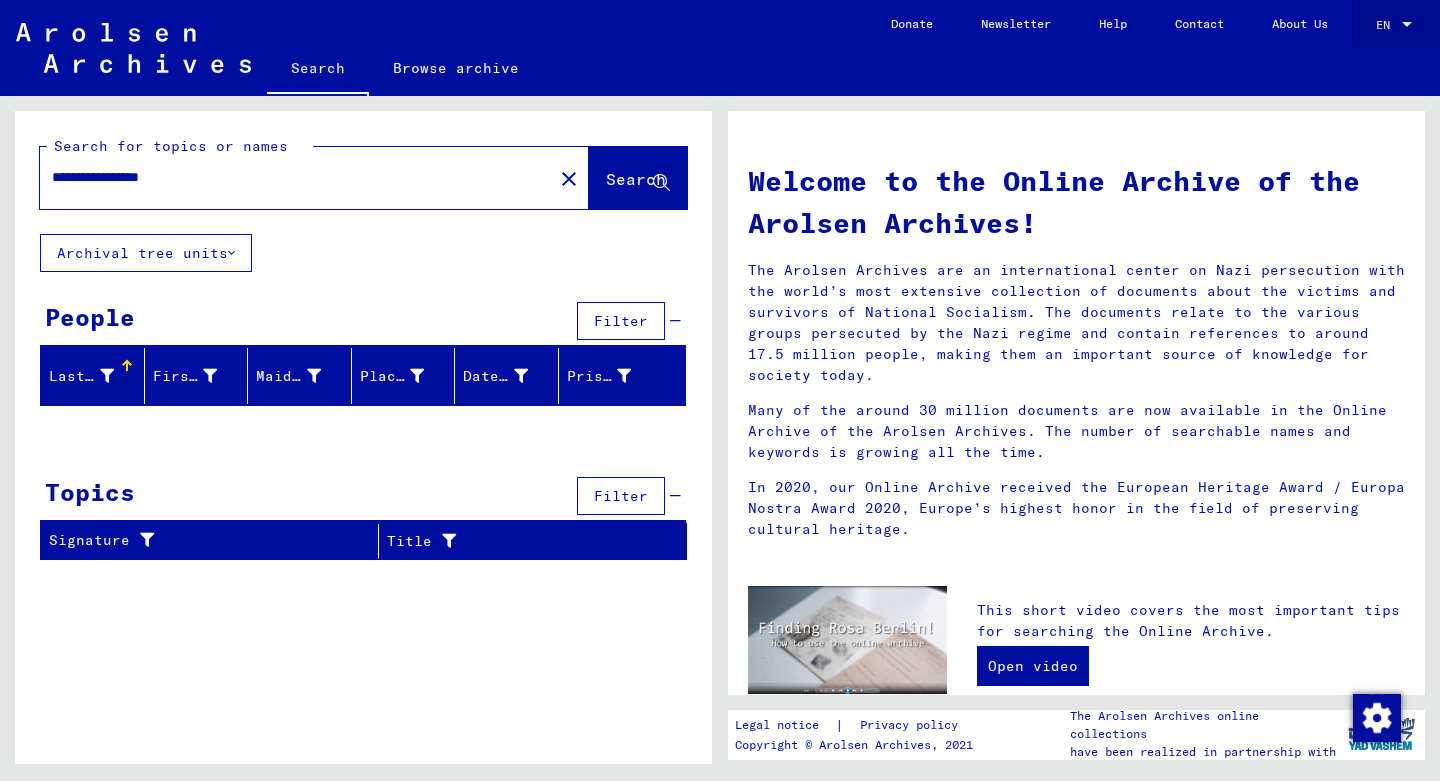 click on "EN  EN" 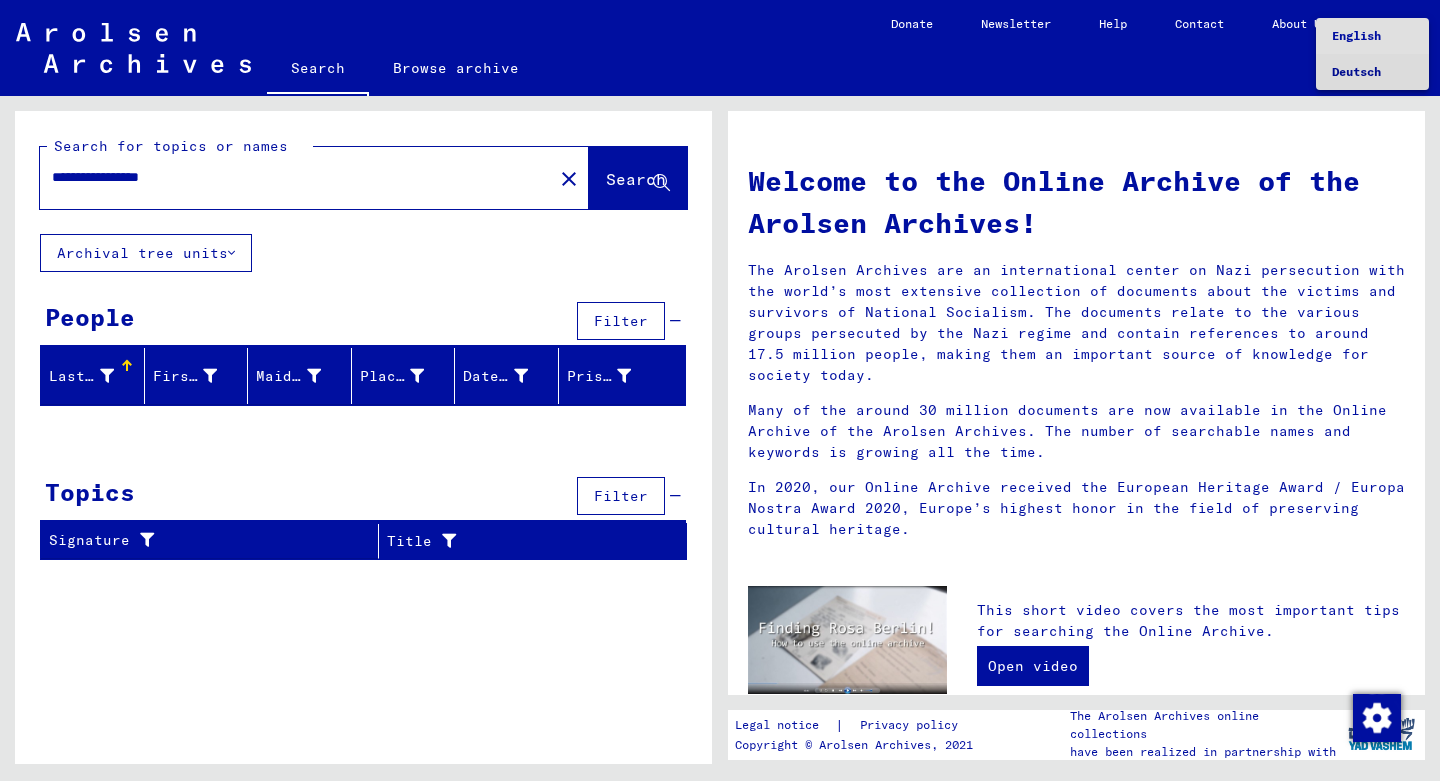 click on "Deutsch" at bounding box center [1356, 71] 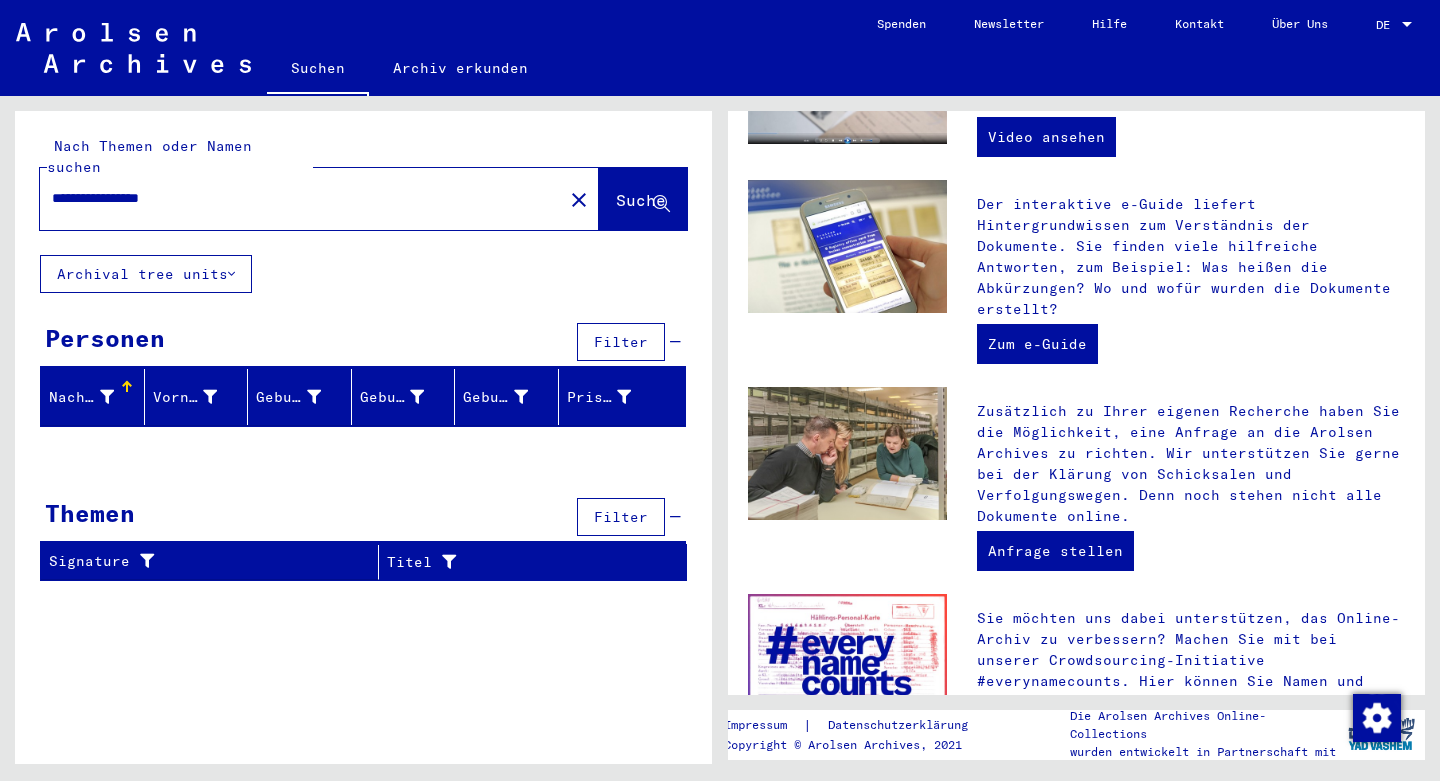 scroll, scrollTop: 569, scrollLeft: 0, axis: vertical 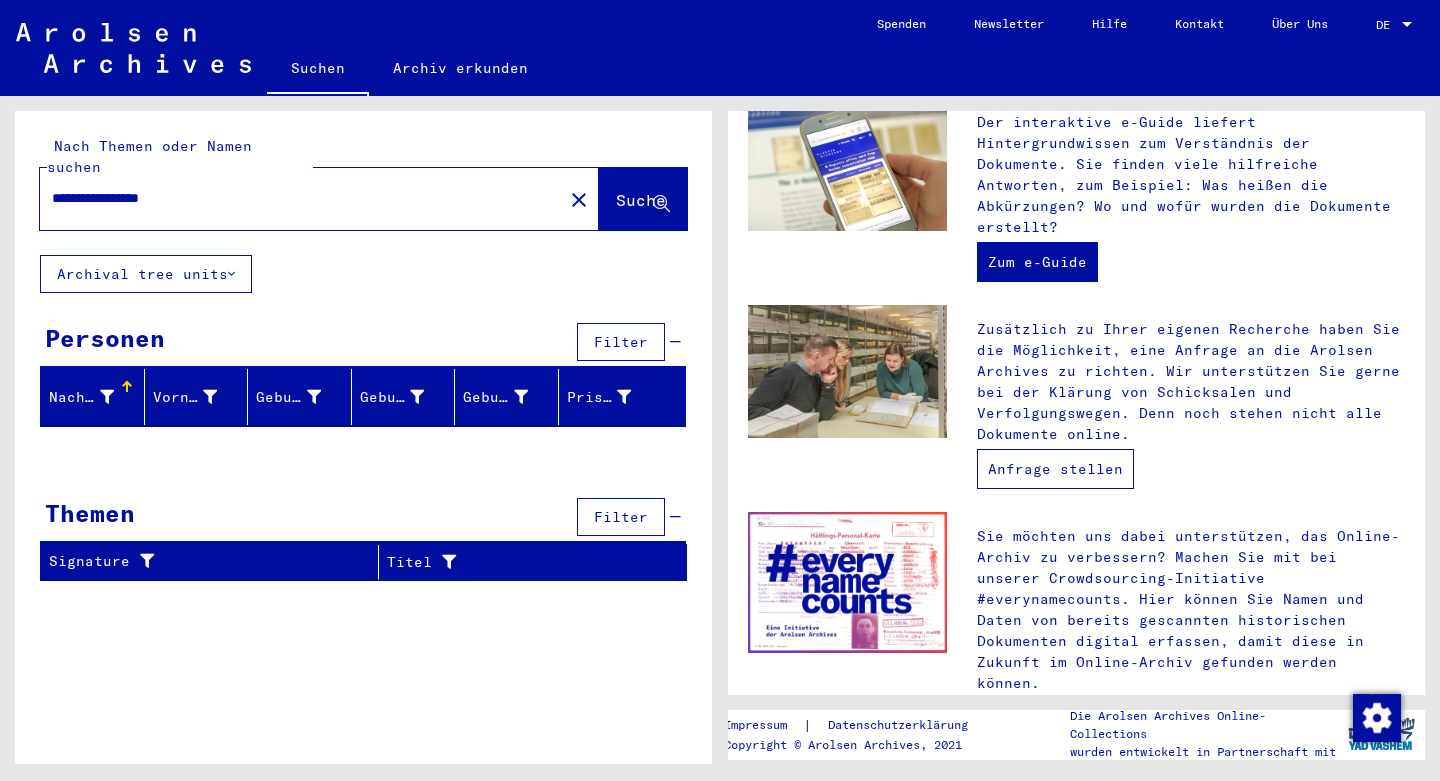 click on "Anfrage stellen" at bounding box center (1055, 469) 